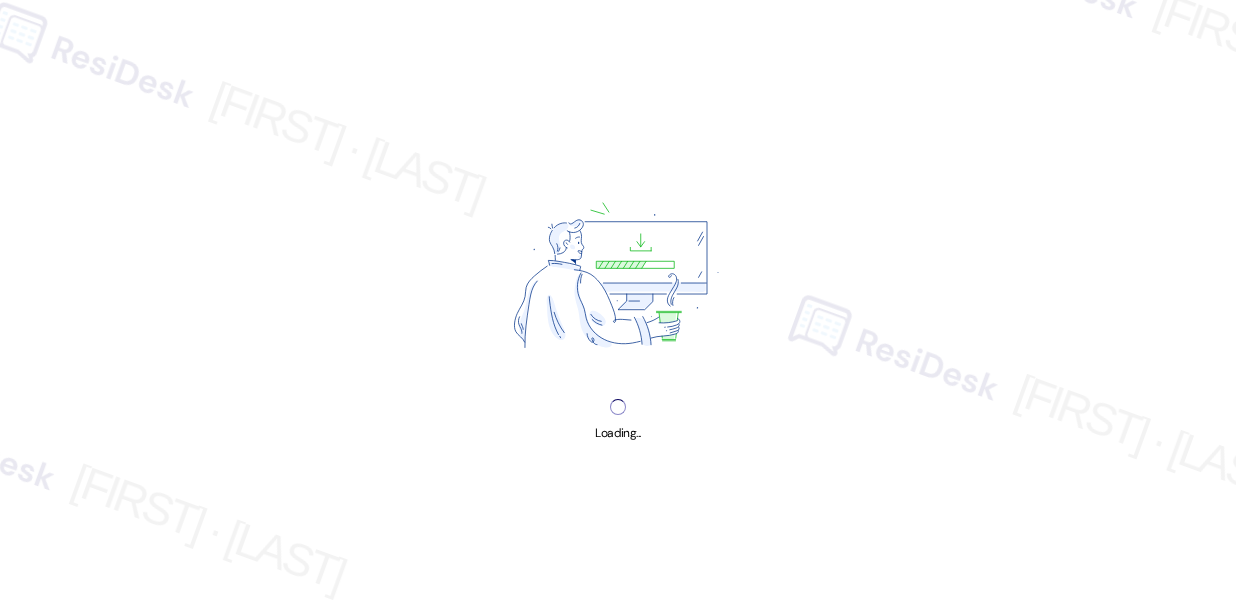 scroll, scrollTop: 0, scrollLeft: 0, axis: both 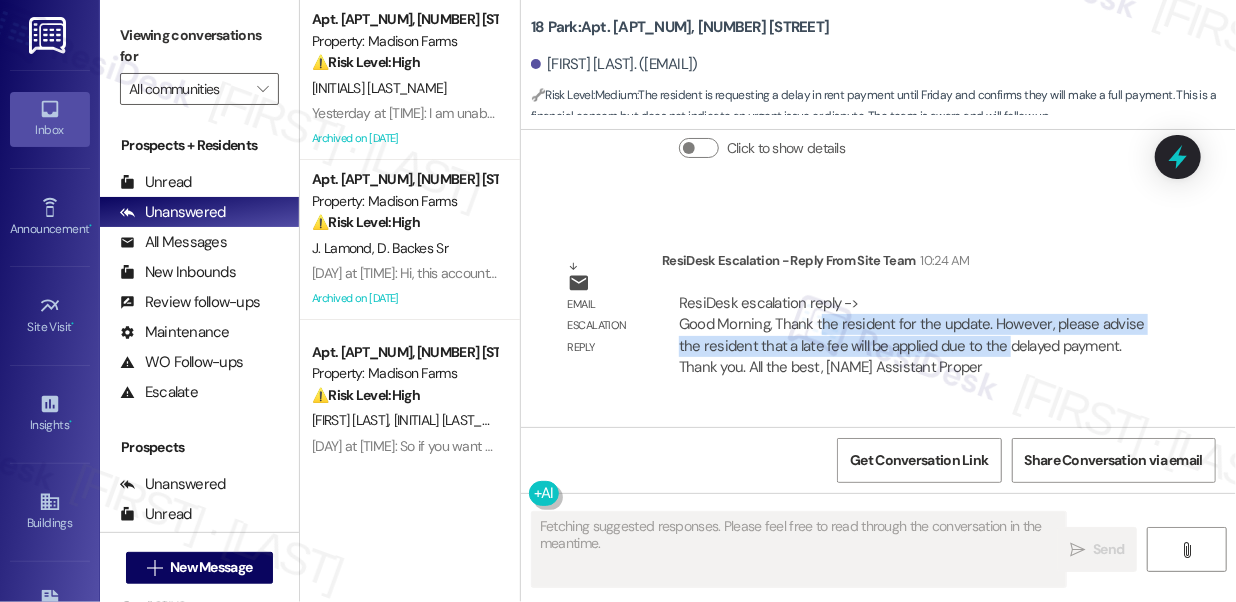 drag, startPoint x: 820, startPoint y: 336, endPoint x: 1008, endPoint y: 347, distance: 188.32153 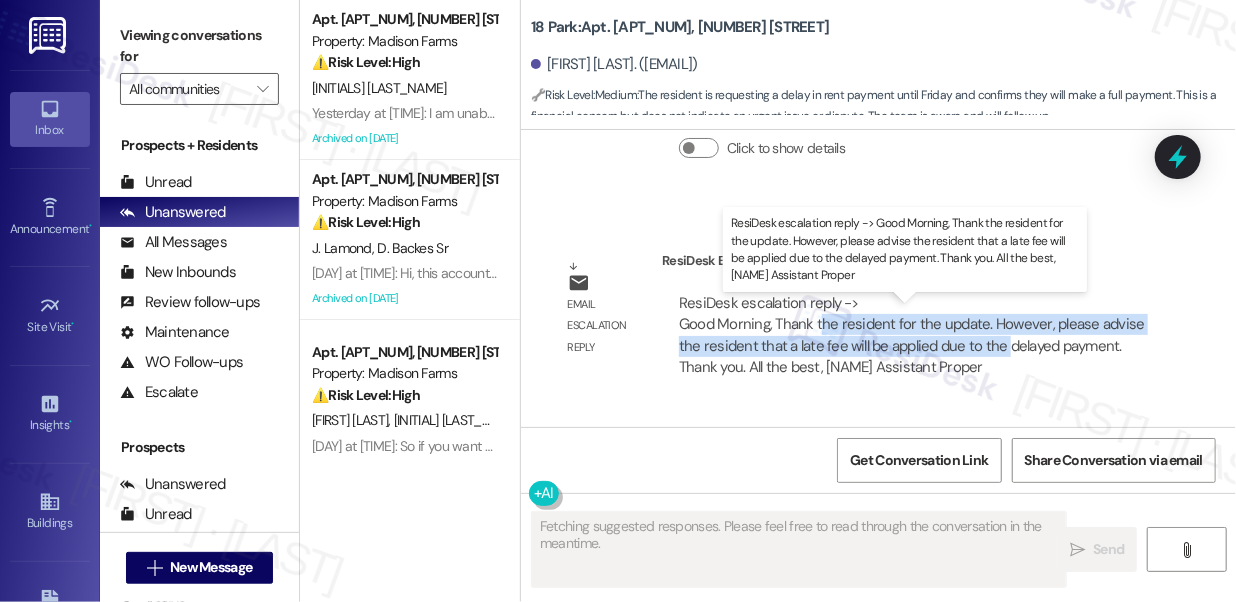 click on "ResiDesk escalation reply ->
Good Morning, Thank the resident for the update. However, please advise the resident that a late fee will be applied due to the delayed payment. Thank you. All the best, Betsy Barzola Assistant Proper ResiDesk escalation reply ->
Good Morning, Thank the resident for the update. However, please advise the resident that a late fee will be applied due to the delayed payment. Thank you. All the best, Betsy Barzola Assistant Proper" at bounding box center (912, 335) 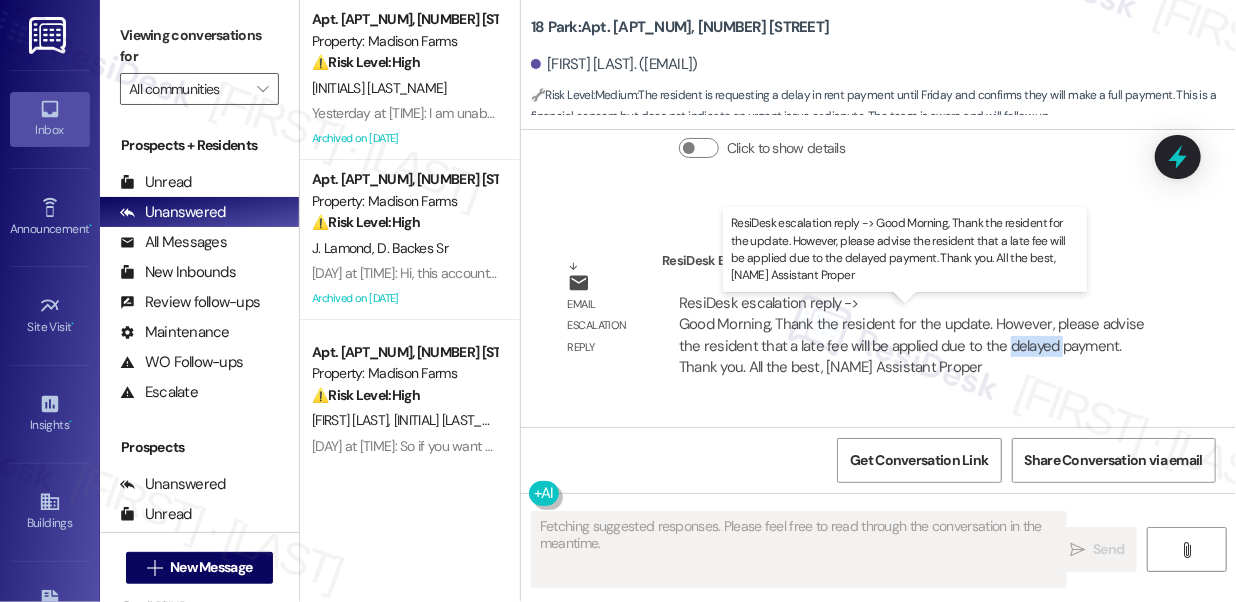 click on "ResiDesk escalation reply ->
Good Morning, Thank the resident for the update. However, please advise the resident that a late fee will be applied due to the delayed payment. Thank you. All the best, Betsy Barzola Assistant Proper ResiDesk escalation reply ->
Good Morning, Thank the resident for the update. However, please advise the resident that a late fee will be applied due to the delayed payment. Thank you. All the best, Betsy Barzola Assistant Proper" at bounding box center (912, 335) 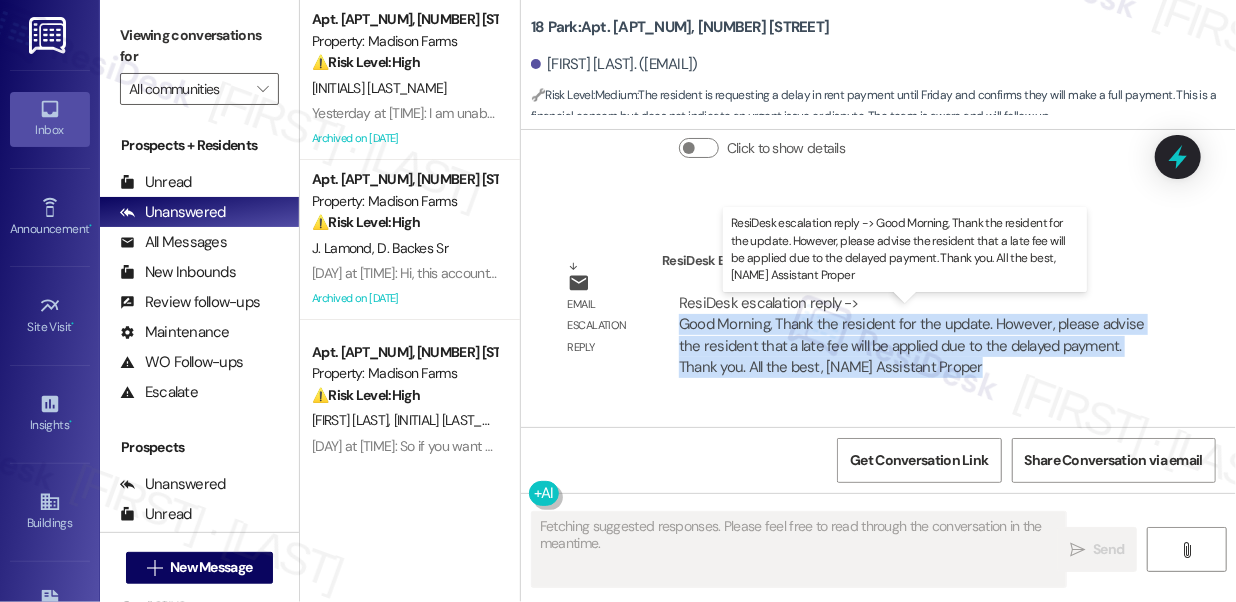 click on "ResiDesk escalation reply ->
Good Morning, Thank the resident for the update. However, please advise the resident that a late fee will be applied due to the delayed payment. Thank you. All the best, Betsy Barzola Assistant Proper ResiDesk escalation reply ->
Good Morning, Thank the resident for the update. However, please advise the resident that a late fee will be applied due to the delayed payment. Thank you. All the best, Betsy Barzola Assistant Proper" at bounding box center (912, 335) 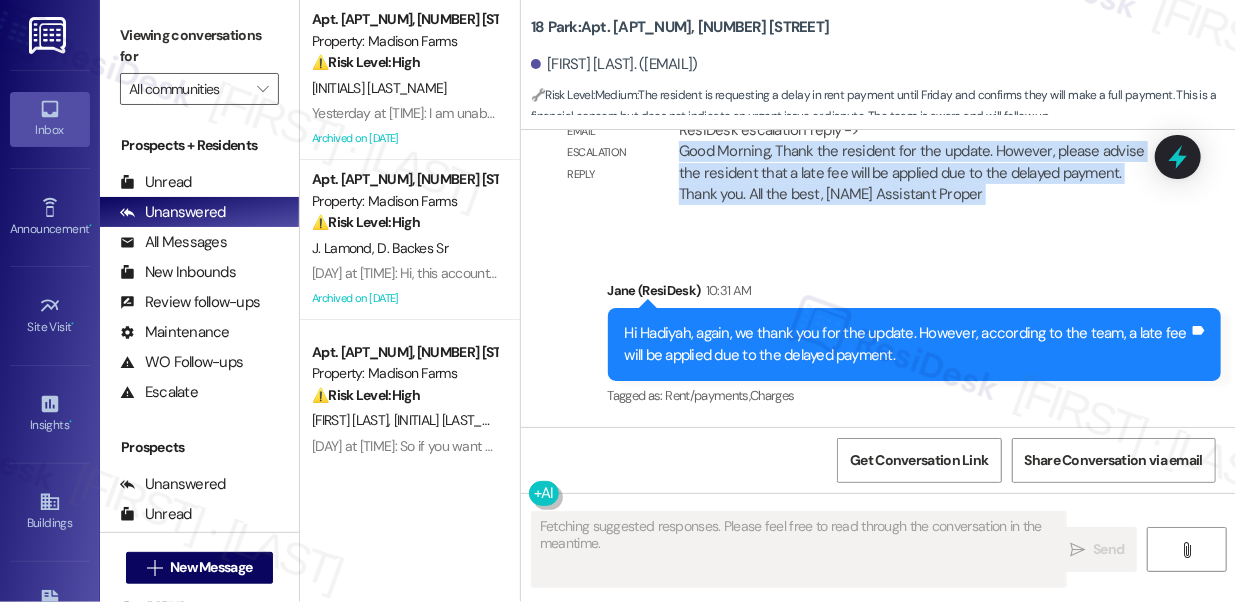 scroll, scrollTop: 40282, scrollLeft: 0, axis: vertical 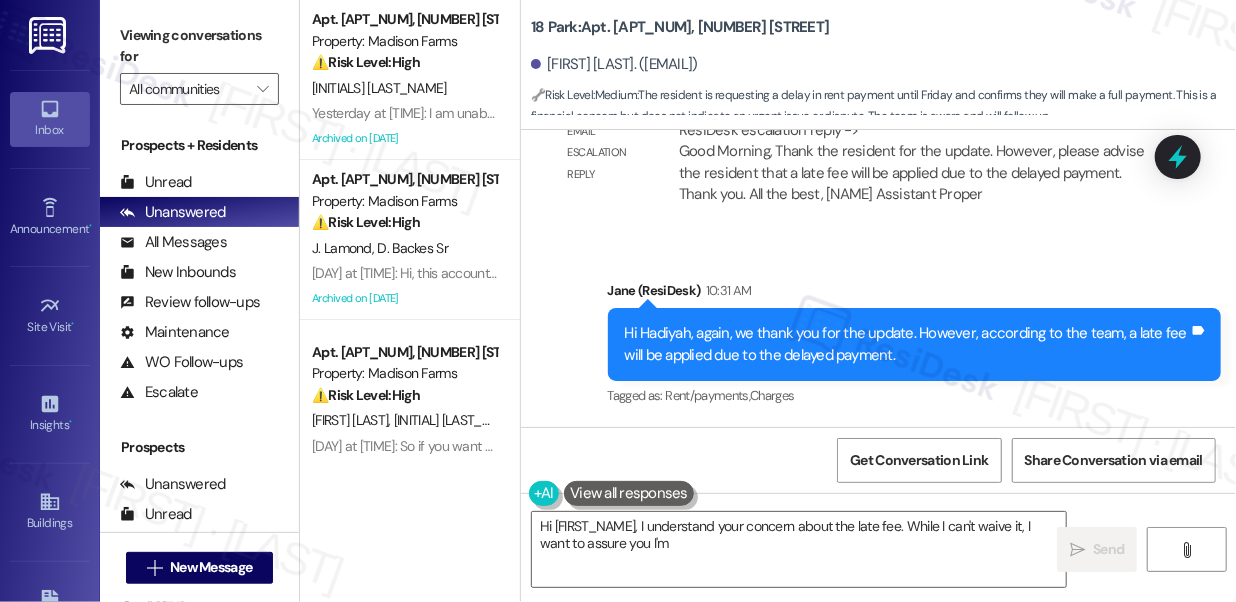 click on "Hi Hadiyah, again, we thank you for the update. However, according to the team, a late fee will be applied due to the delayed payment." at bounding box center [907, 344] 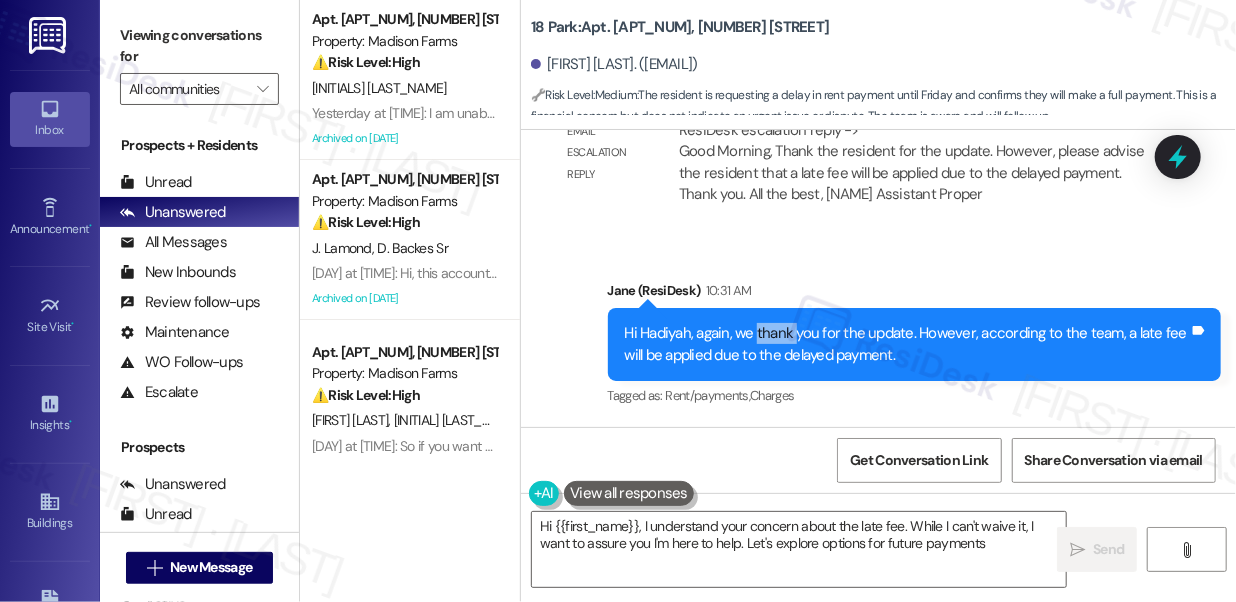 click on "Hi Hadiyah, again, we thank you for the update. However, according to the team, a late fee will be applied due to the delayed payment." at bounding box center (907, 344) 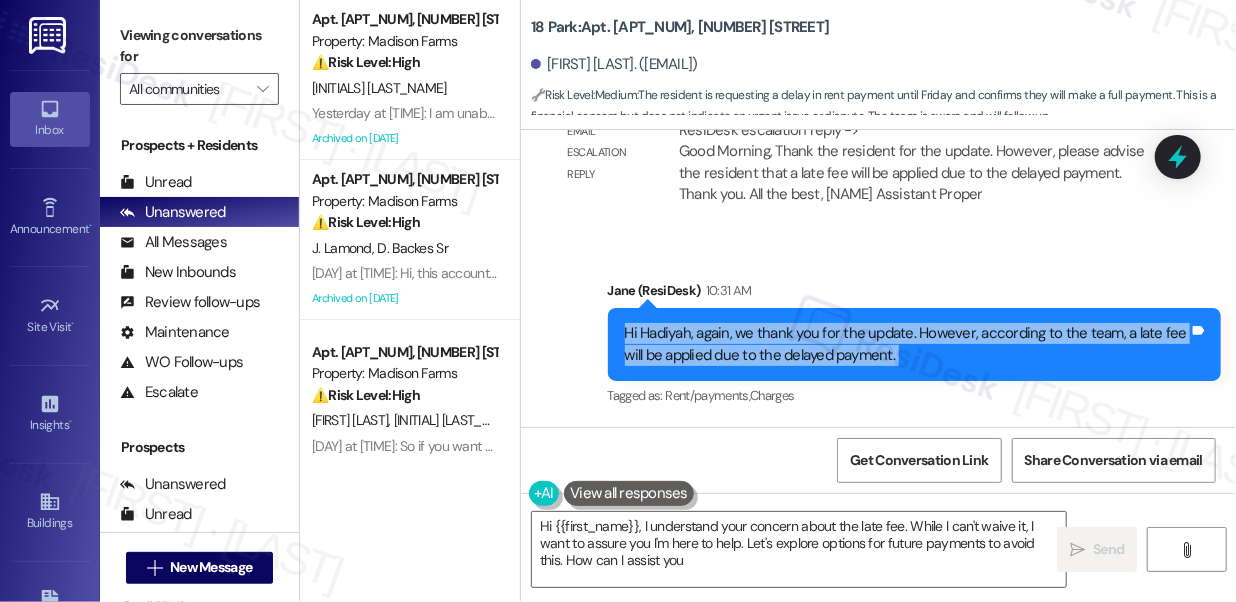 click on "Hi Hadiyah, again, we thank you for the update. However, according to the team, a late fee will be applied due to the delayed payment." at bounding box center (907, 344) 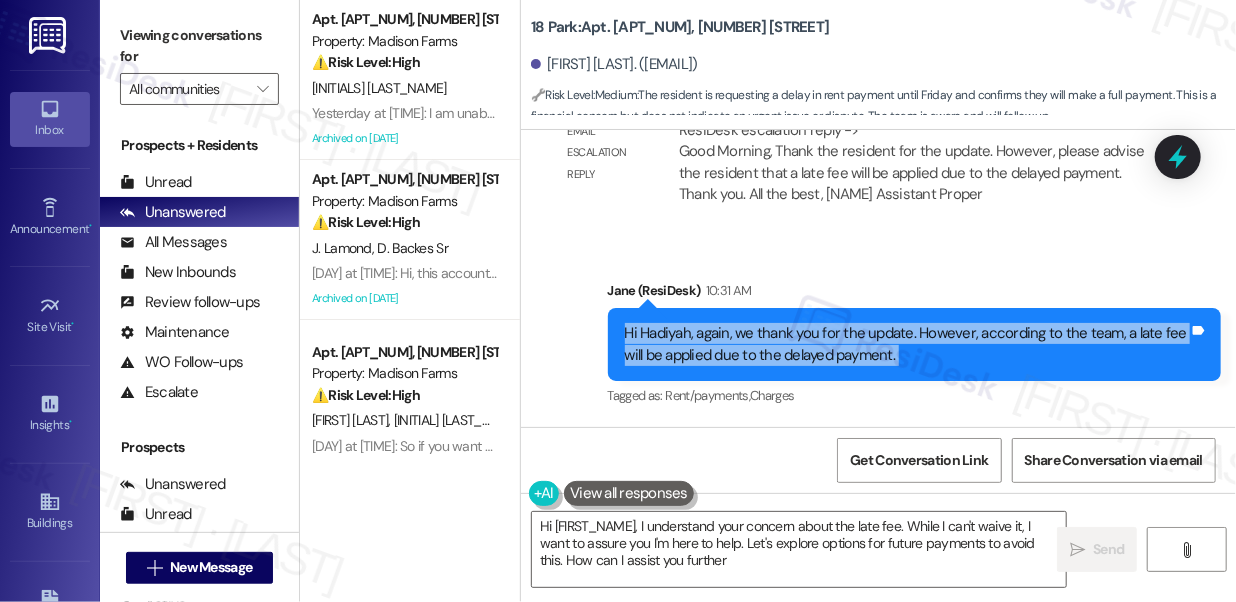 type on "Hi {{first_name}}, I understand your concern about the late fee. While I can't waive it, I want to assure you I'm here to help. Let's explore options for future payments to avoid this. How can I assist you further?" 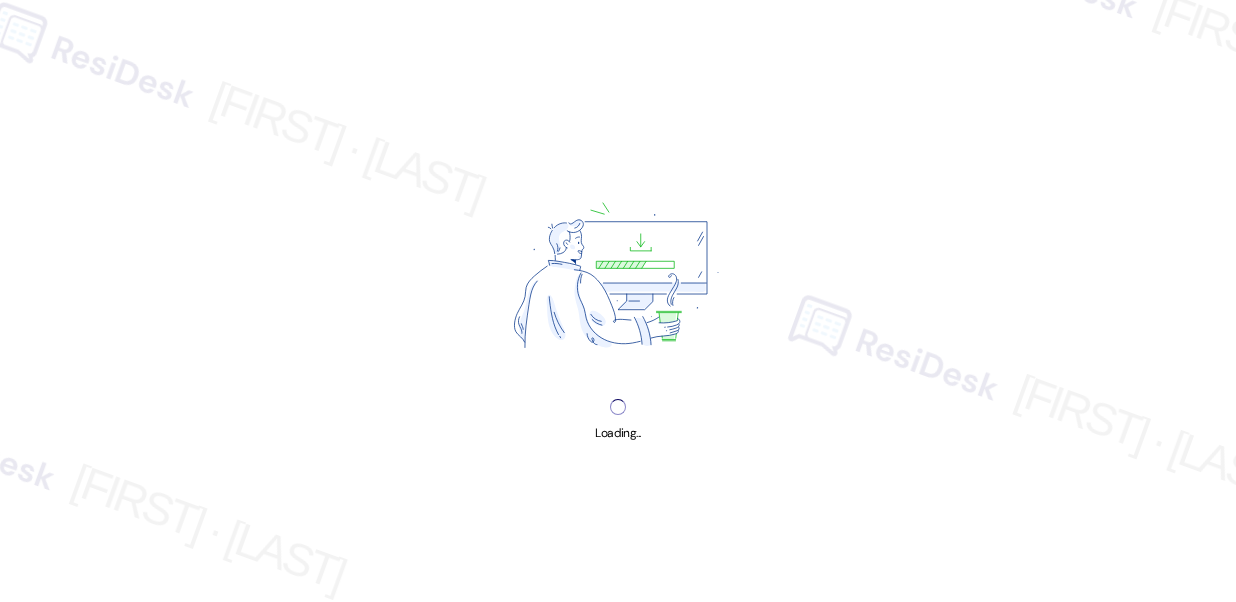 scroll, scrollTop: 0, scrollLeft: 0, axis: both 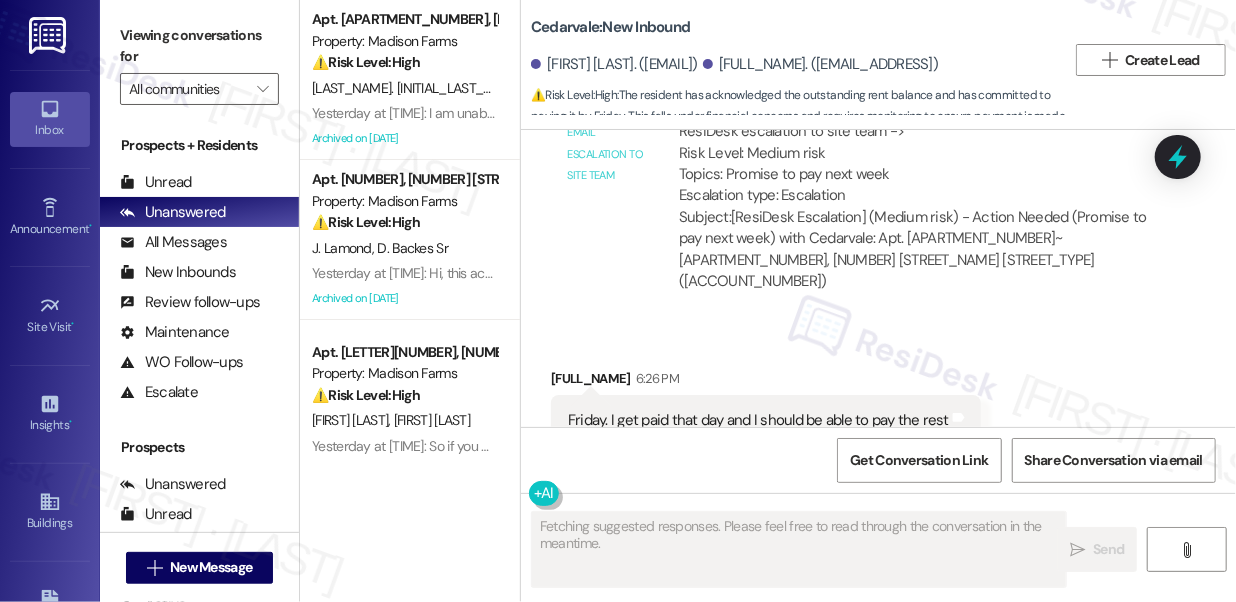 click on "Friday. I get paid that day and I should be able to pay the rest" at bounding box center (758, 420) 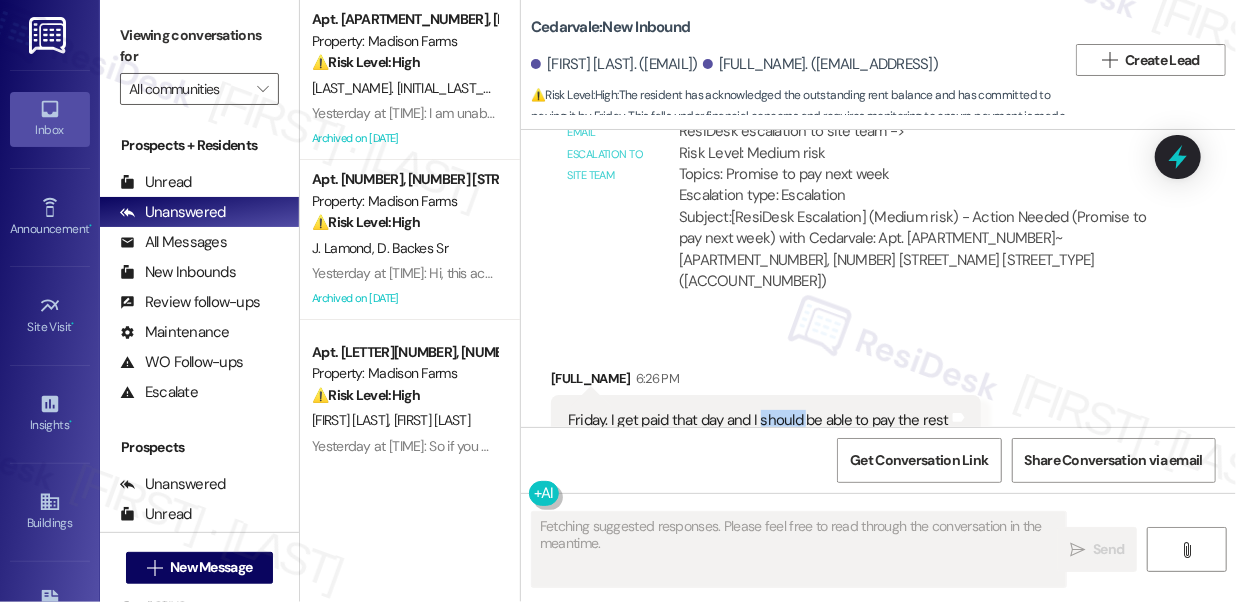 click on "Friday. I get paid that day and I should be able to pay the rest" at bounding box center [758, 420] 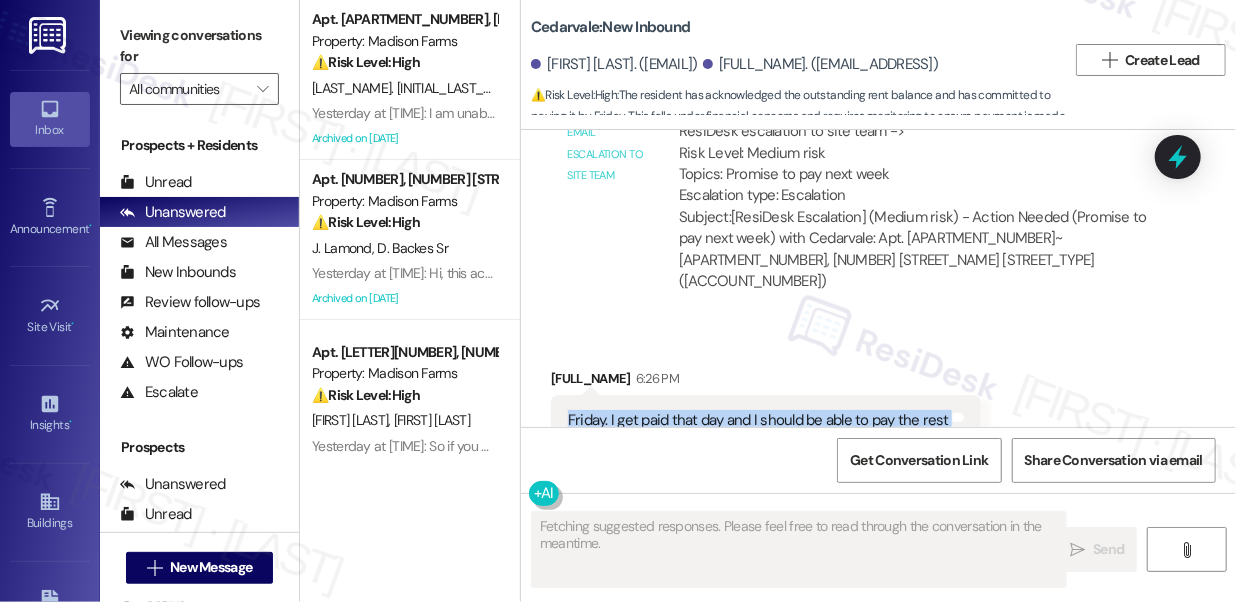 click on "Friday. I get paid that day and I should be able to pay the rest" at bounding box center [758, 420] 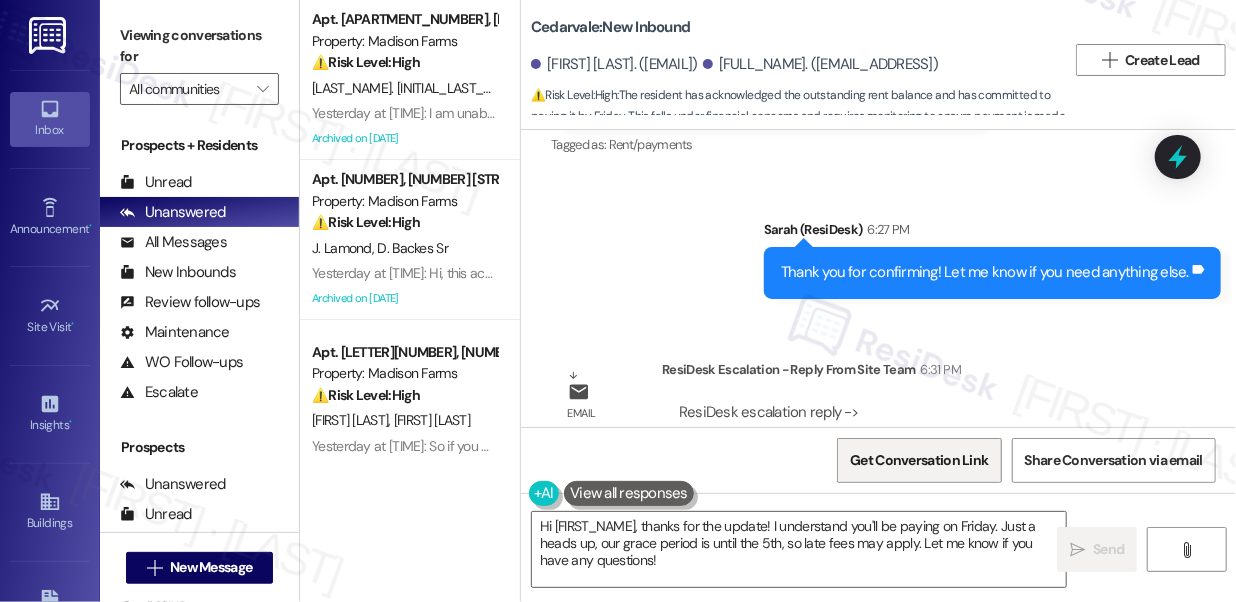 scroll, scrollTop: 4161, scrollLeft: 0, axis: vertical 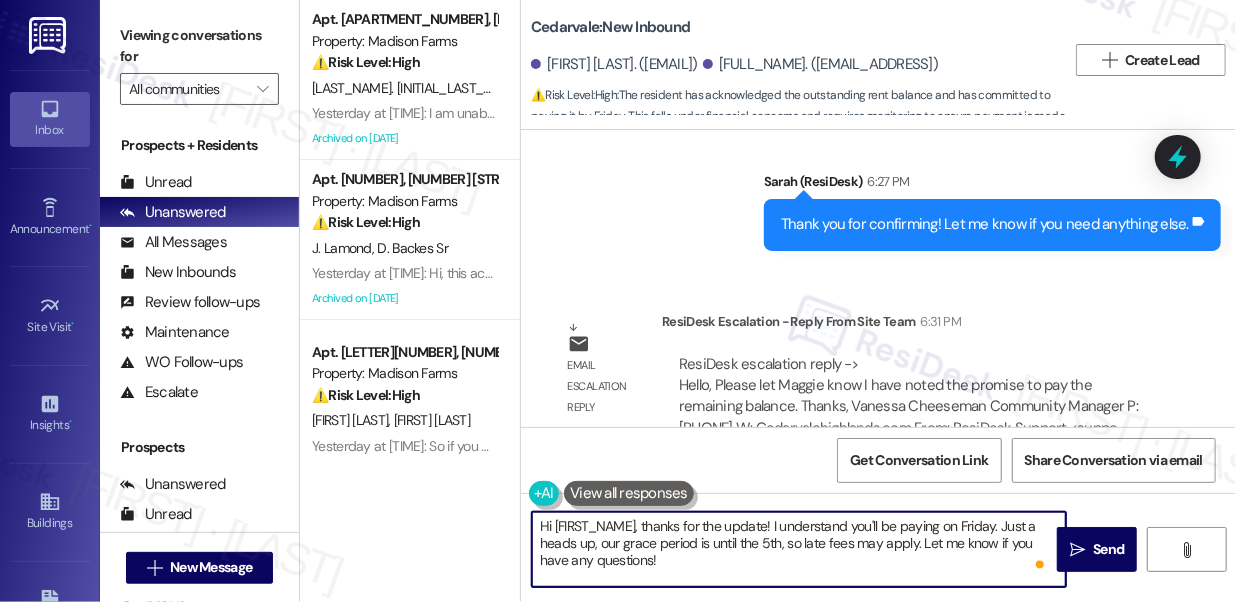 drag, startPoint x: 693, startPoint y: 562, endPoint x: 643, endPoint y: 524, distance: 62.801273 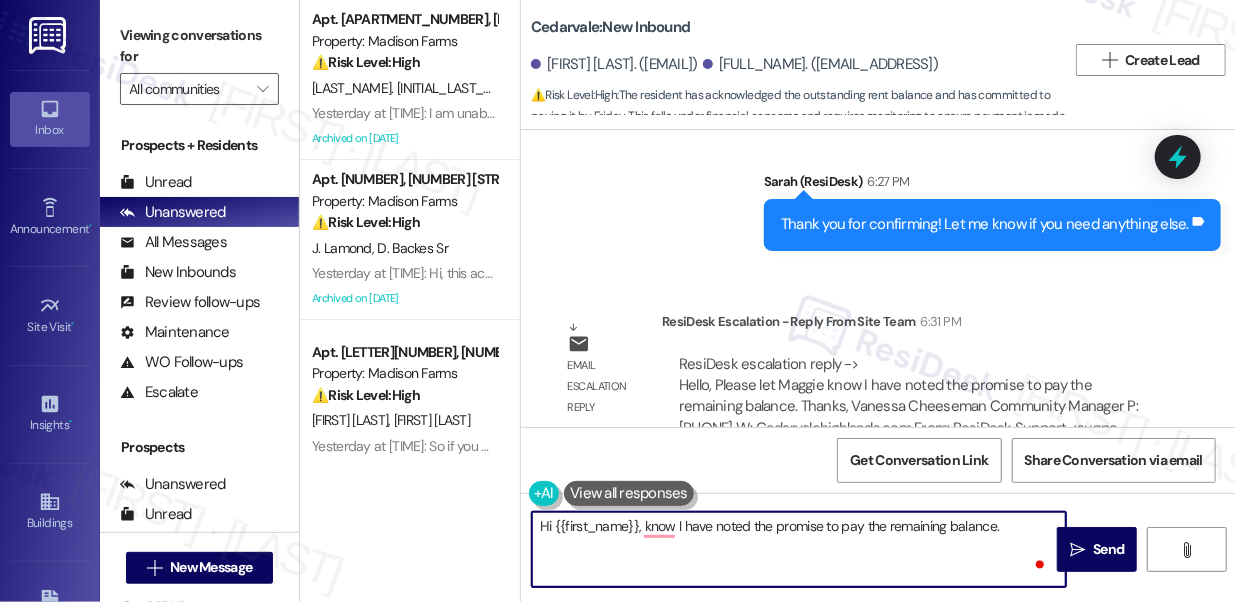 click on "Hi {{first_name}}, know I have noted the promise to pay the remaining balance." at bounding box center (799, 549) 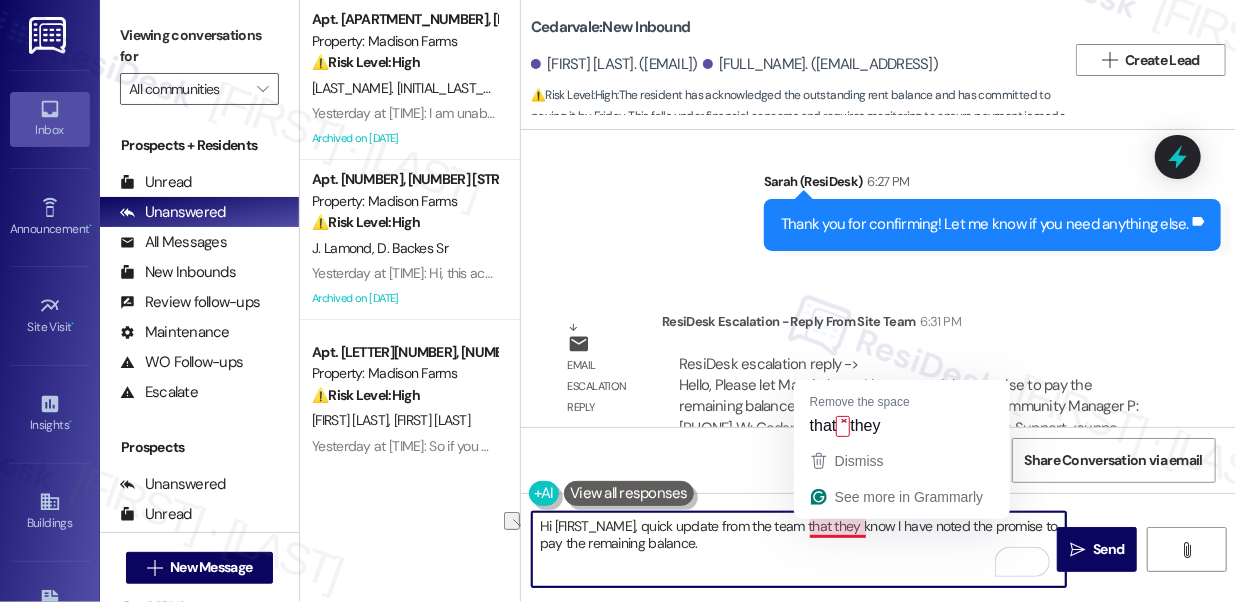 drag, startPoint x: 909, startPoint y: 528, endPoint x: 872, endPoint y: 527, distance: 37.01351 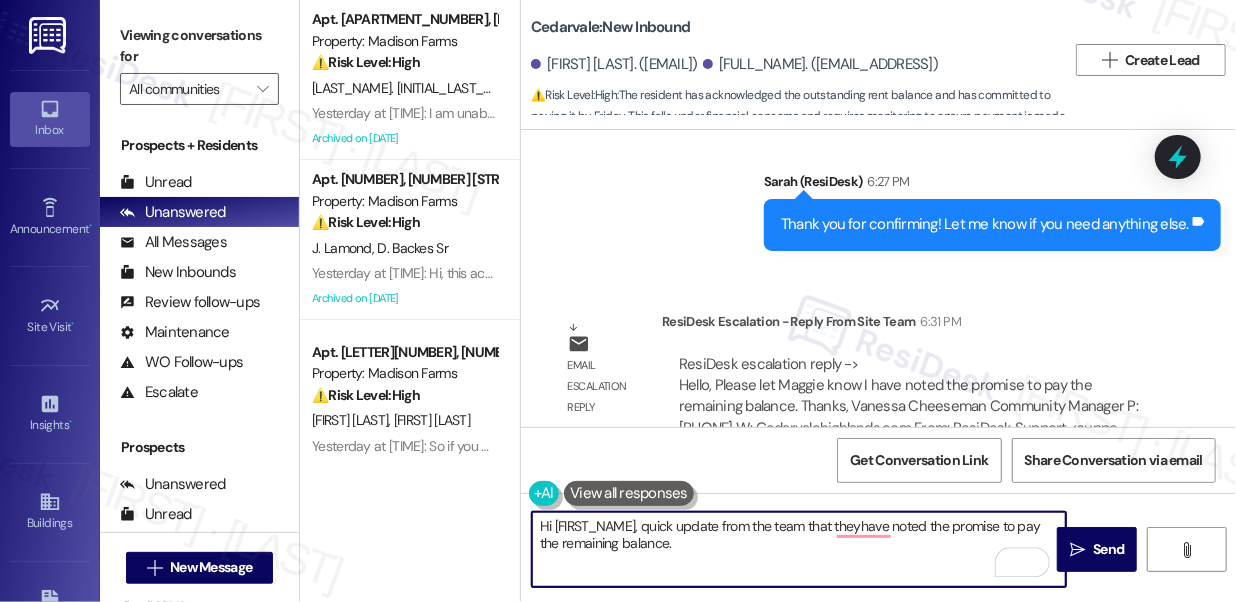 click on "Hi {{first_name}}, quick update from the team that theyhave noted the promise to pay the remaining balance." at bounding box center (799, 549) 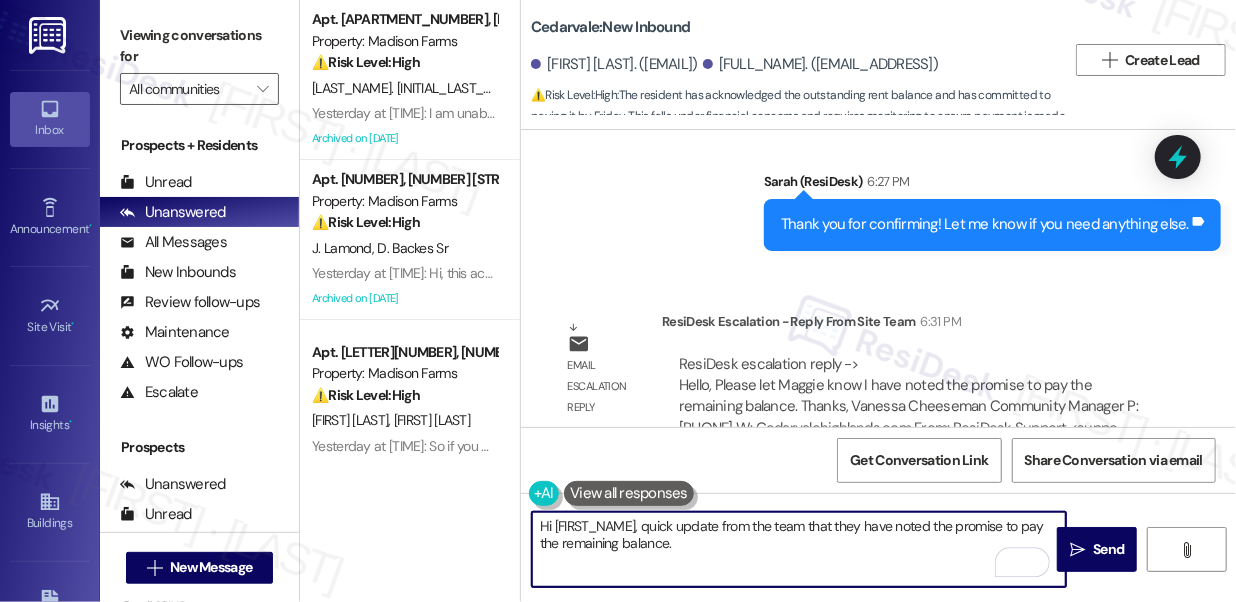 click on "Hi {{first_name}}, quick update from the team that they have noted the promise to pay the remaining balance." at bounding box center (799, 549) 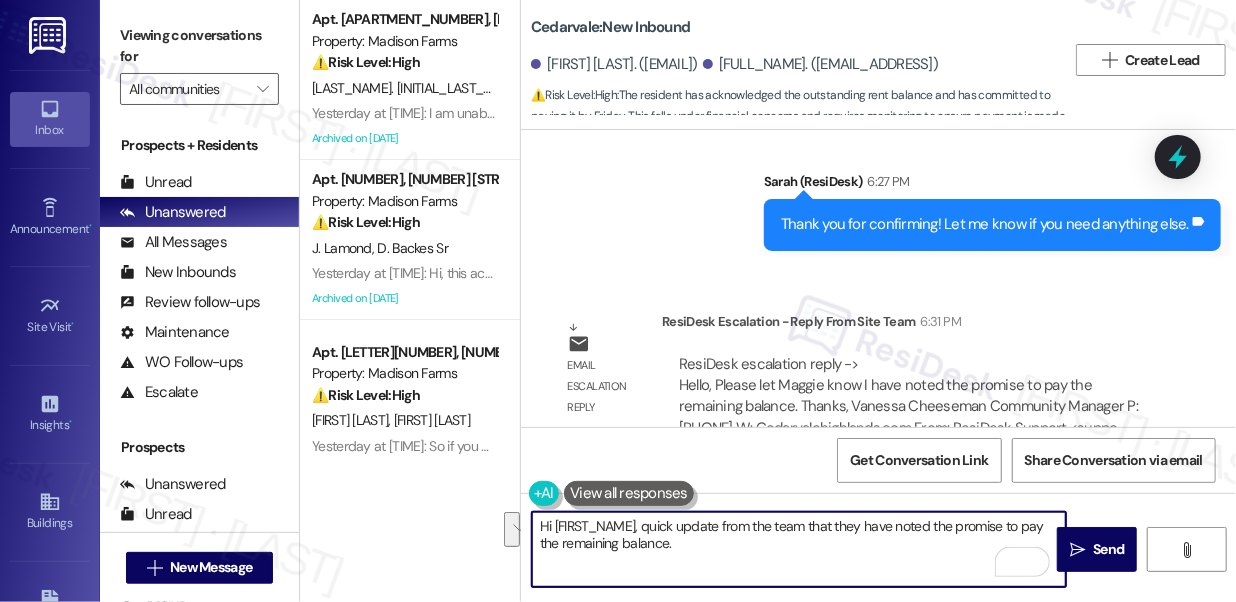 click on "Hi {{first_name}}, quick update from the team that they have noted the promise to pay the remaining balance." at bounding box center (799, 549) 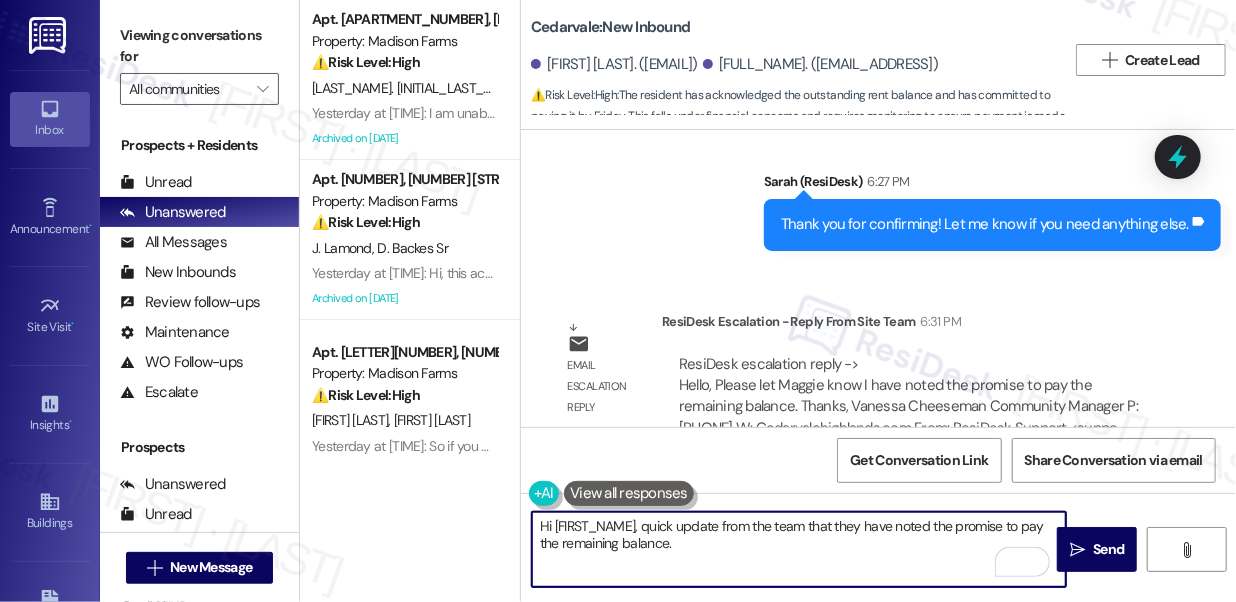 click on "Hi {{first_name}}, quick update from the team that they have noted the promise to pay the remaining balance." at bounding box center (799, 549) 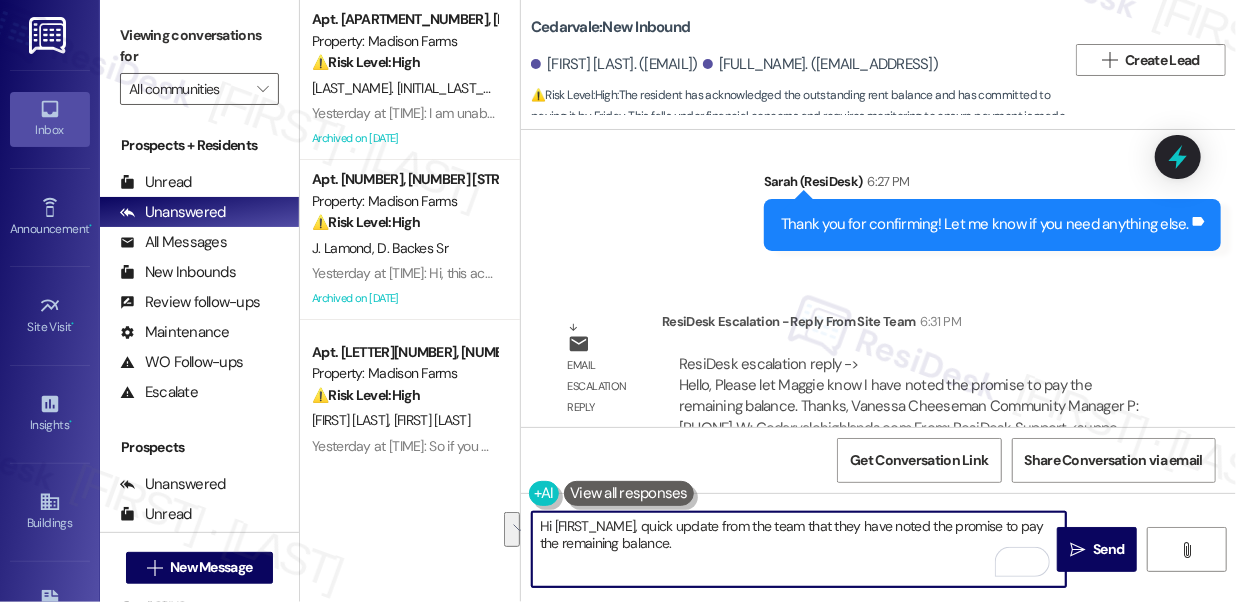 click on "Hi {{first_name}}, quick update from the team that they have noted the promise to pay the remaining balance." at bounding box center (799, 549) 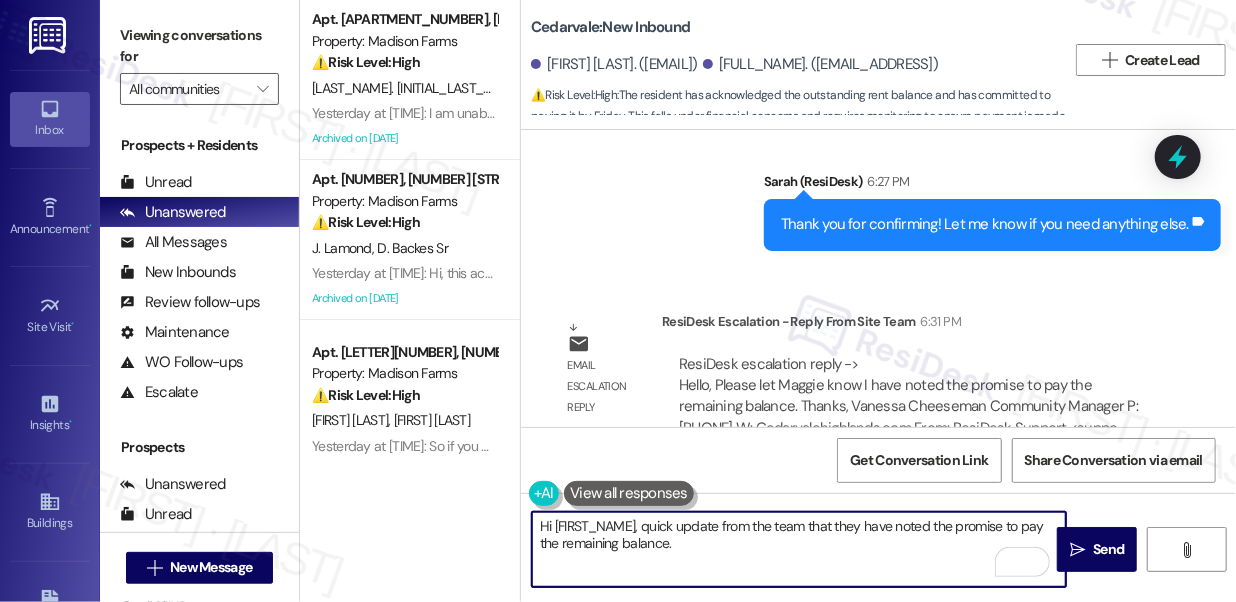 click on "Hi {{first_name}}, quick update from the team that they have noted the promise to pay the remaining balance." at bounding box center (799, 549) 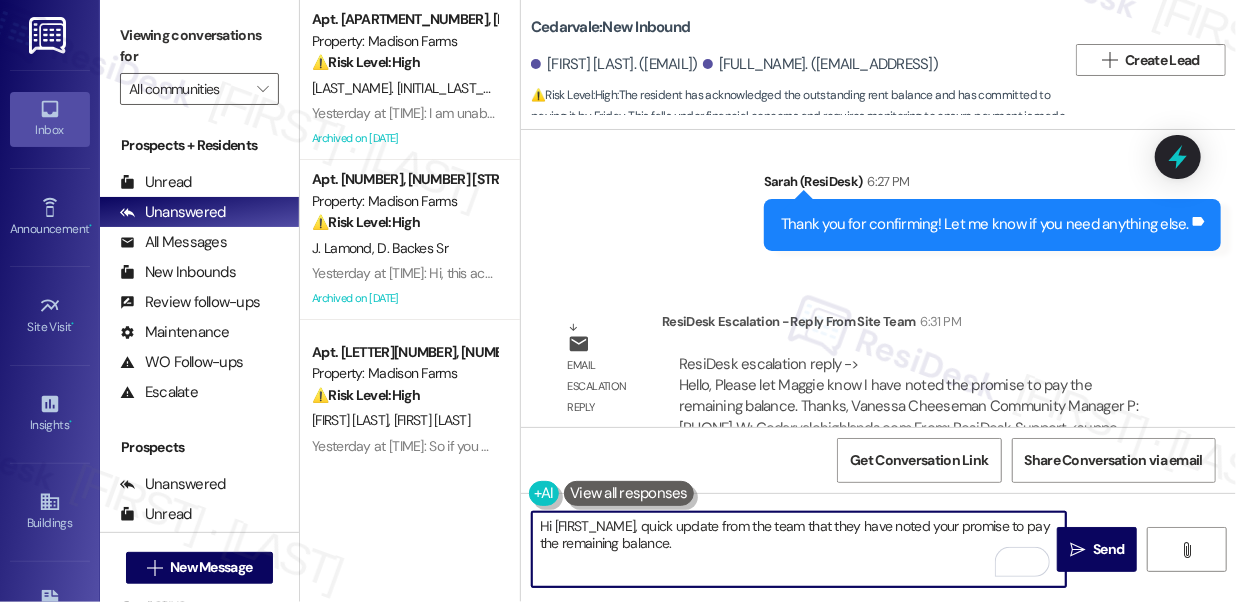click on "Hi {{first_name}}, quick update from the team that they have noted your promise to pay the remaining balance." at bounding box center [799, 549] 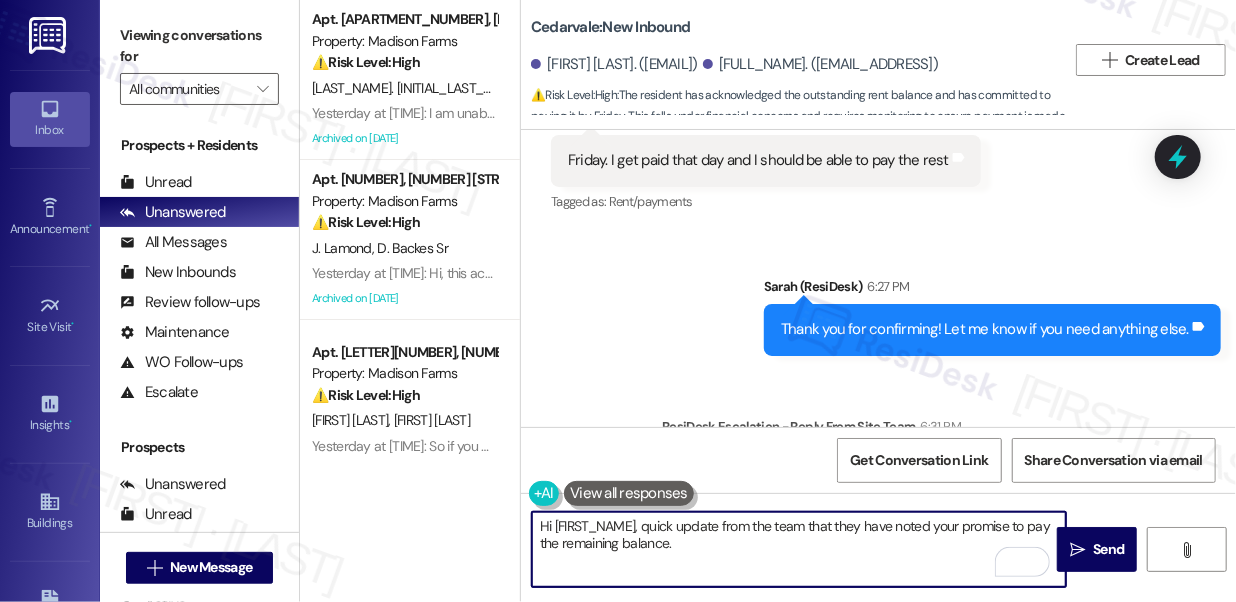 scroll, scrollTop: 4161, scrollLeft: 0, axis: vertical 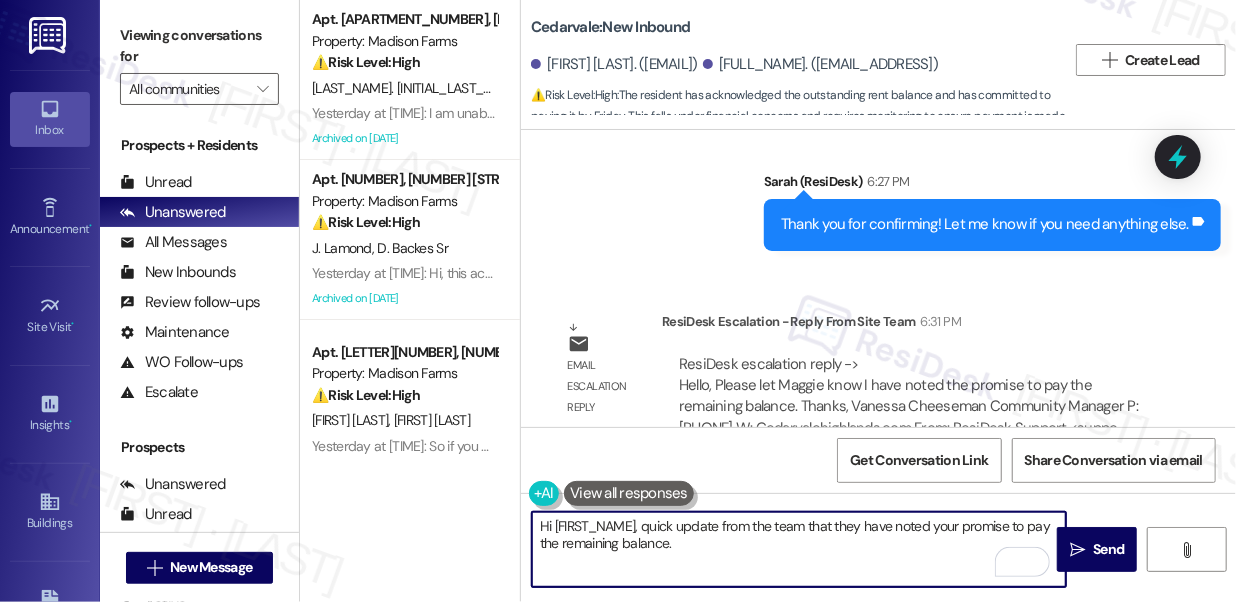 click on "Hi {{first_name}}, quick update from the team that they have noted your promise to pay the remaining balance." at bounding box center (799, 549) 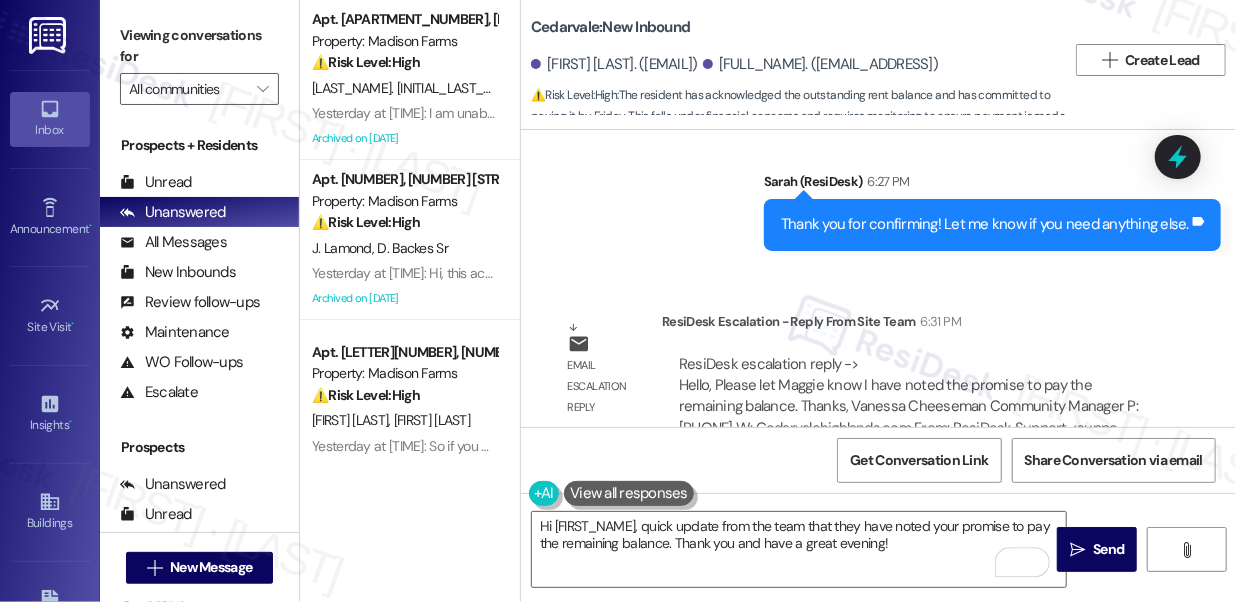 click on "Maggie Vasquez. (maggievasquez14558@gmail.com)" at bounding box center (614, 64) 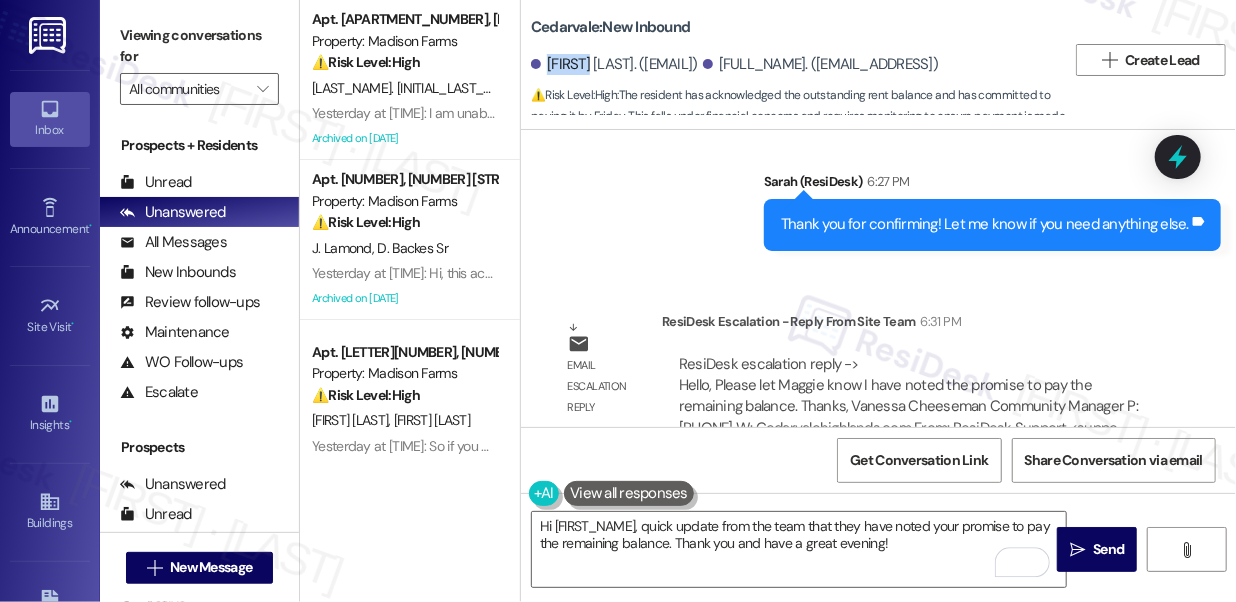 click on "Maggie Vasquez. (maggievasquez14558@gmail.com)" at bounding box center [614, 64] 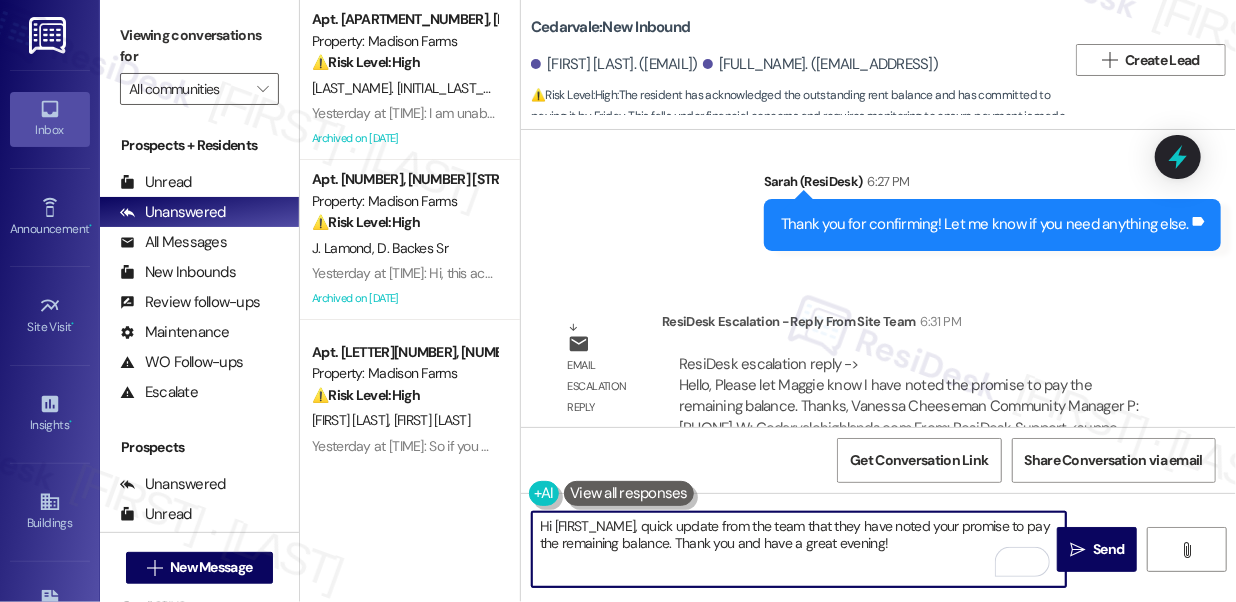 drag, startPoint x: 554, startPoint y: 525, endPoint x: 639, endPoint y: 506, distance: 87.09765 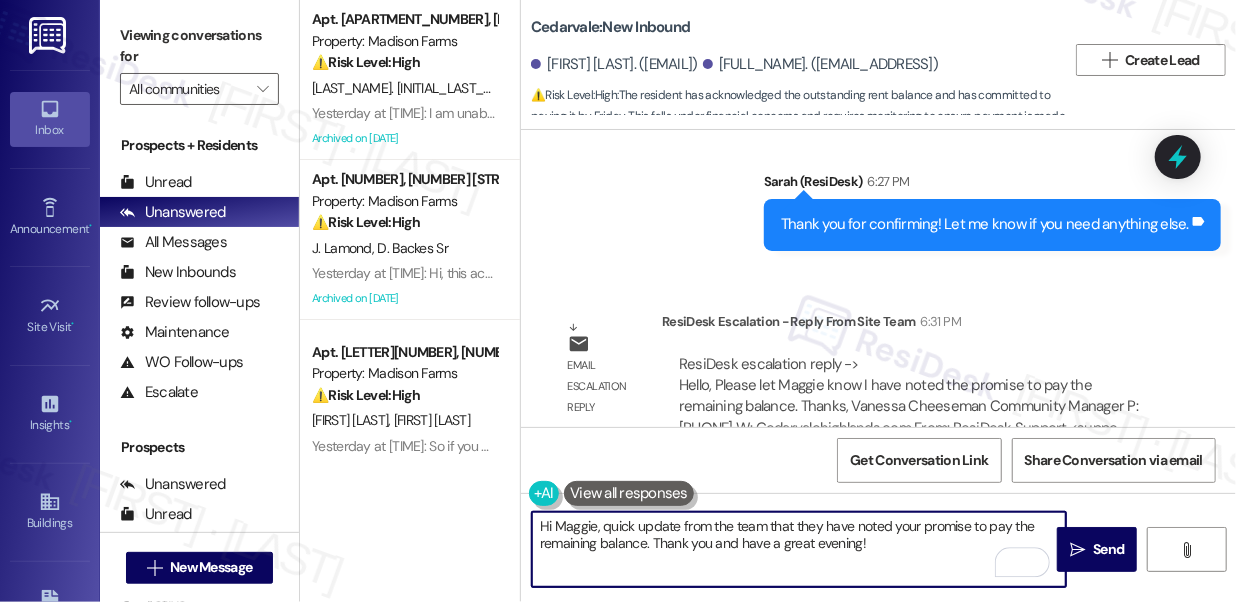 click on "Hi Maggie, quick update from the team that they have noted your promise to pay the remaining balance. Thank you and have a great evening!" at bounding box center [799, 549] 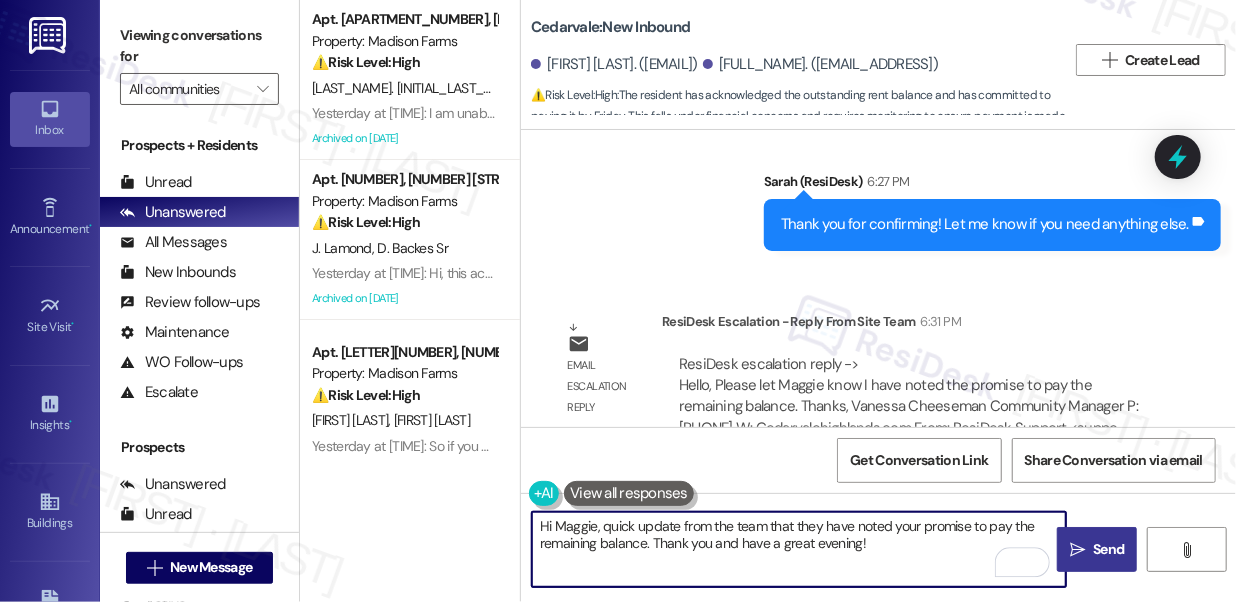 type on "Hi Maggie, quick update from the team that they have noted your promise to pay the remaining balance. Thank you and have a great evening!" 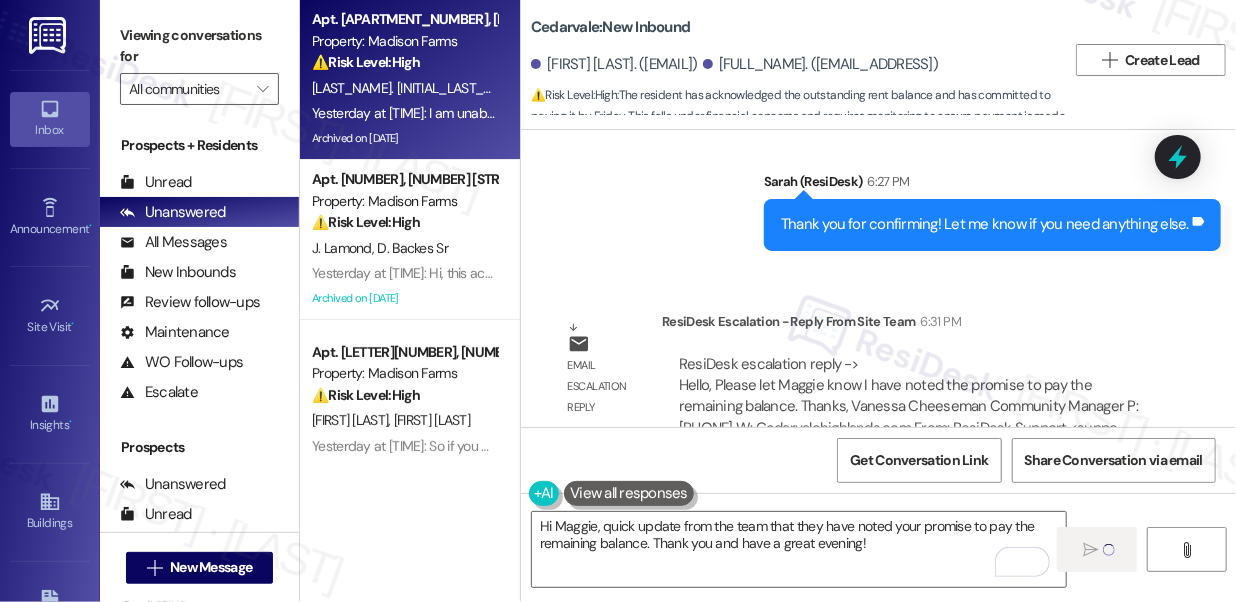 type 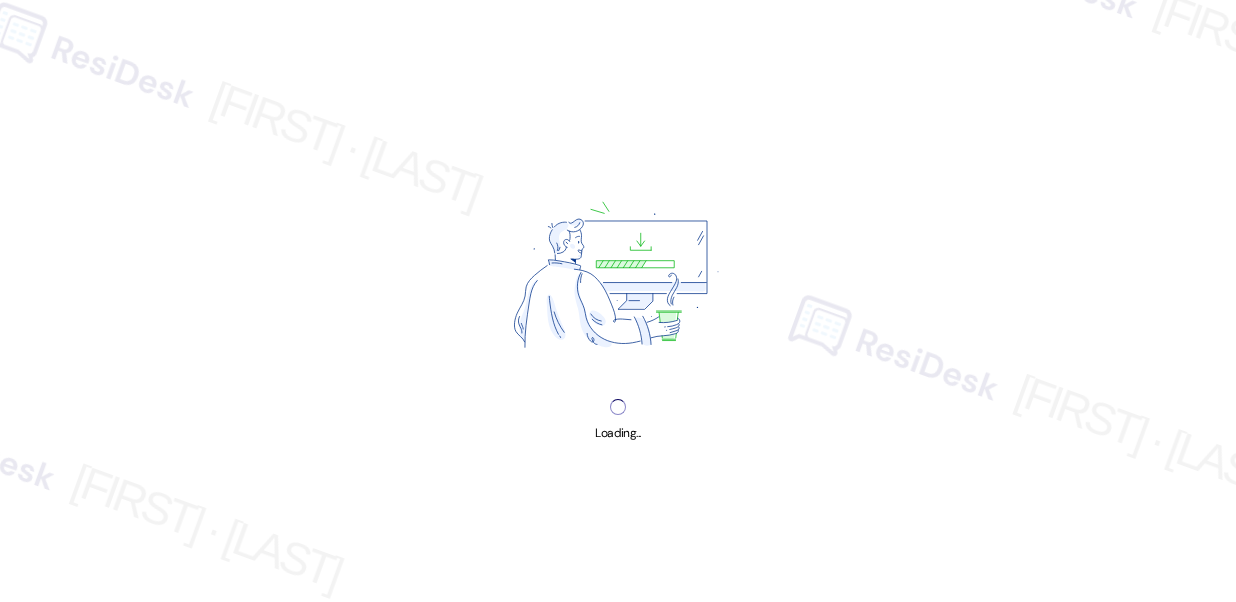 scroll, scrollTop: 0, scrollLeft: 0, axis: both 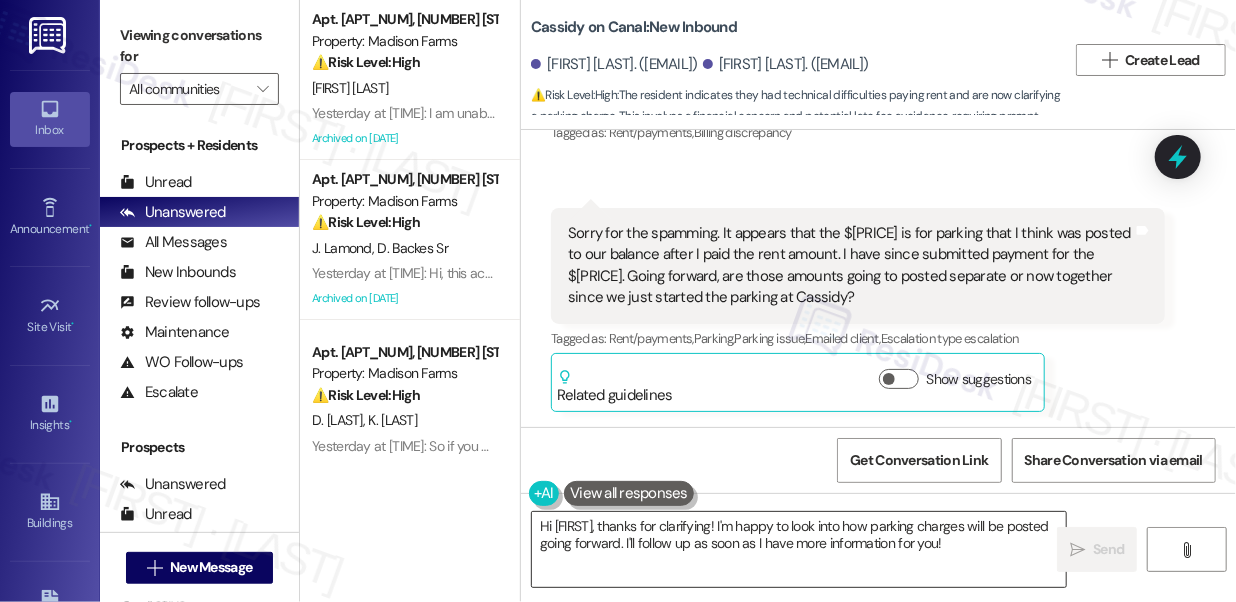 click on "Hi [FIRST], thanks for clarifying! I'm happy to look into how parking charges will be posted going forward. I'll follow up as soon as I have more information for you!" at bounding box center [799, 549] 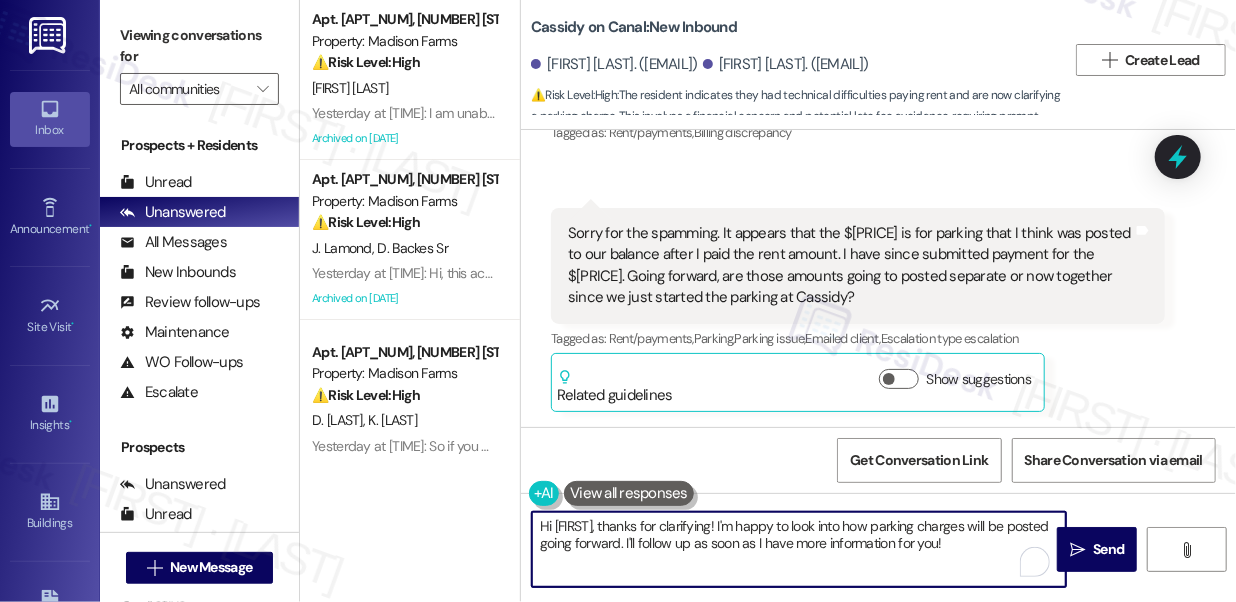 drag, startPoint x: 706, startPoint y: 545, endPoint x: 701, endPoint y: 517, distance: 28.442924 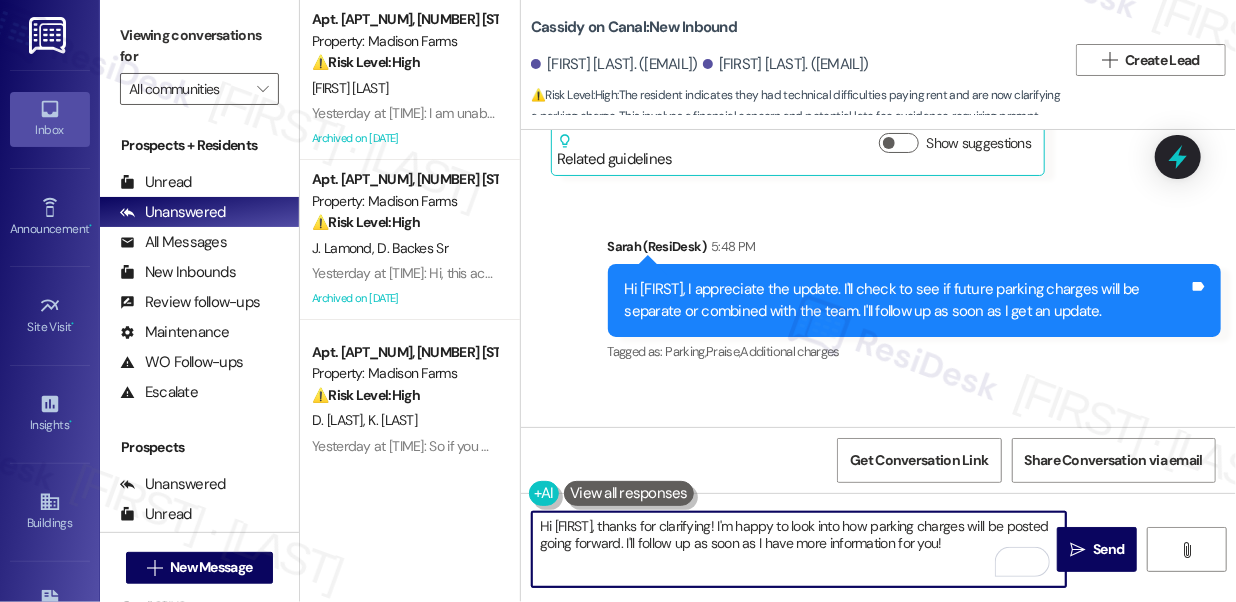 scroll, scrollTop: 1157, scrollLeft: 0, axis: vertical 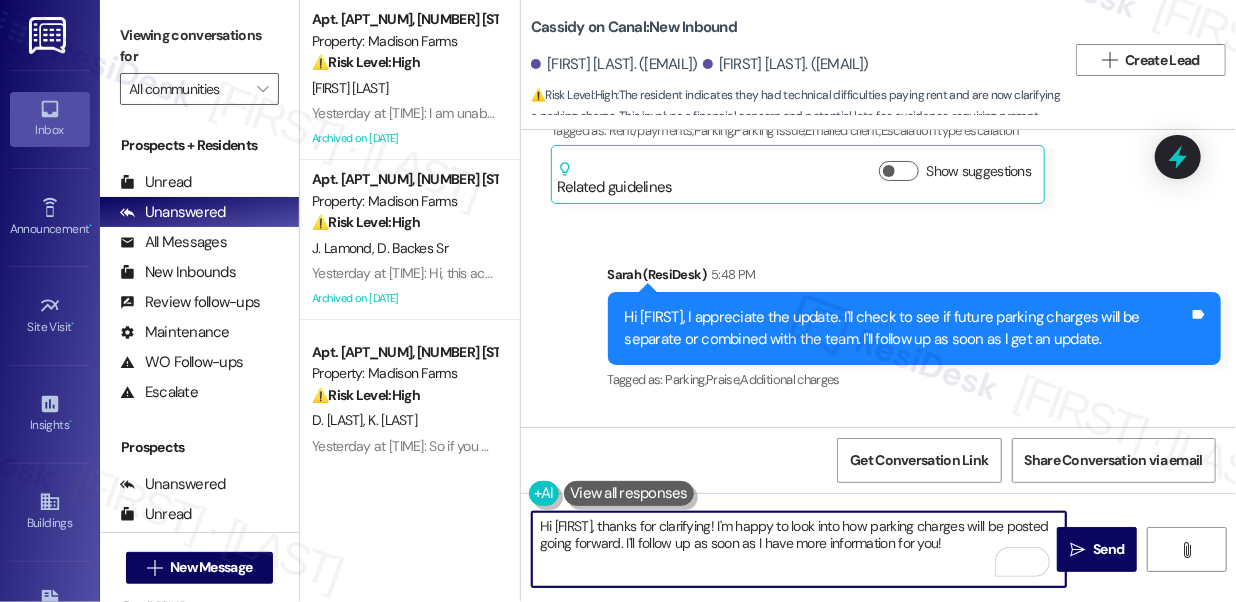 click on "Hi Benjamin, thanks for clarifying! I'm happy to look into how parking charges will be posted going forward. I'll follow up as soon as I have more information for you!" at bounding box center (799, 549) 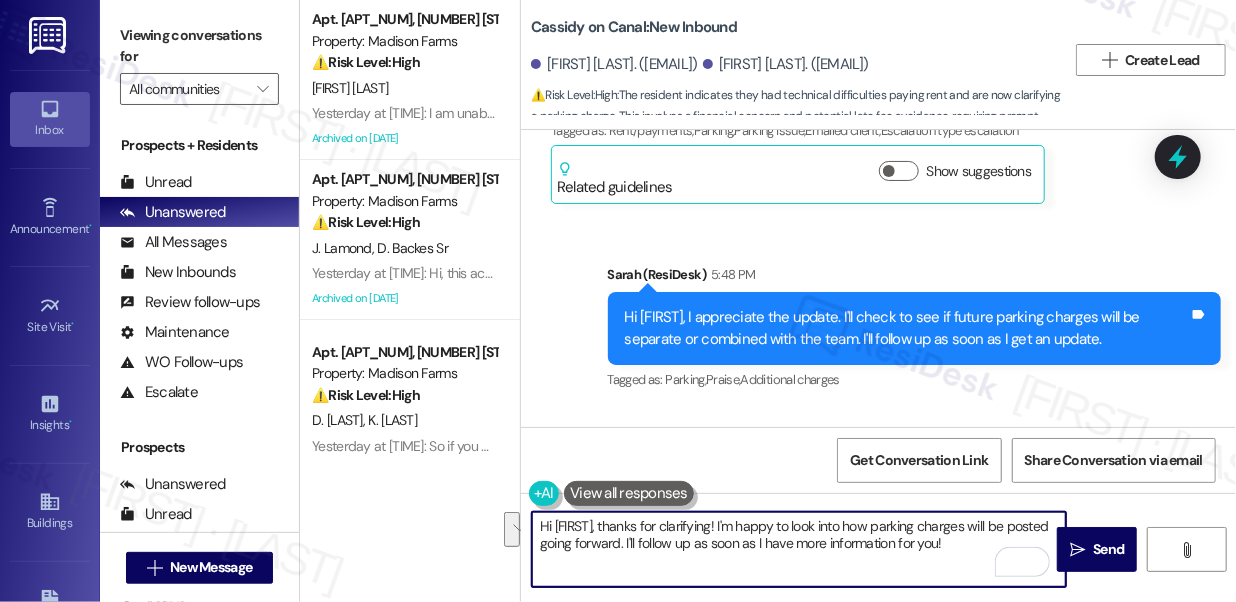 drag, startPoint x: 997, startPoint y: 546, endPoint x: 614, endPoint y: 525, distance: 383.5753 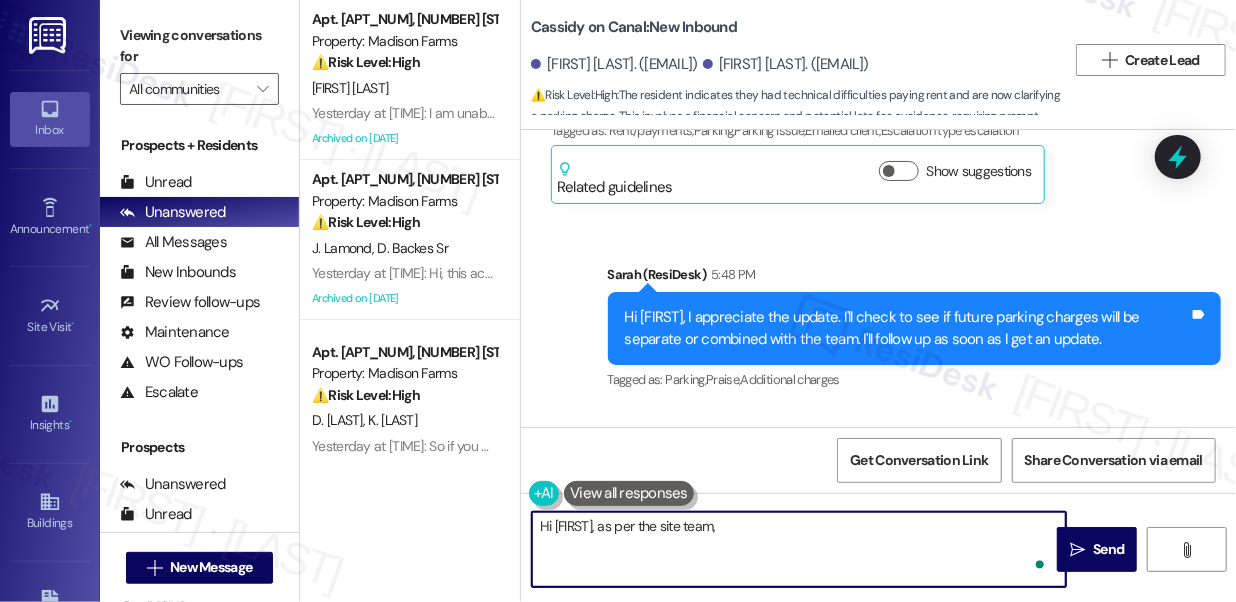 paste on "all charges will be posted together moving forward. Thanks!" 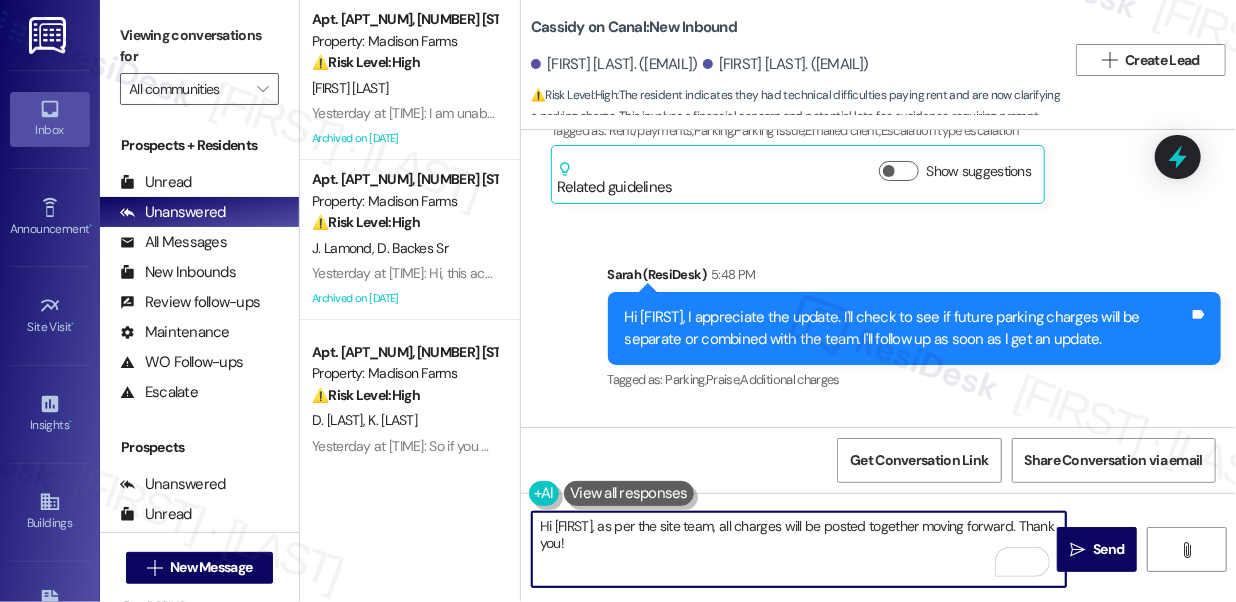 click on "Hi Benjamin, as per the site team, all charges will be posted together moving forward. Thank you!" at bounding box center [799, 549] 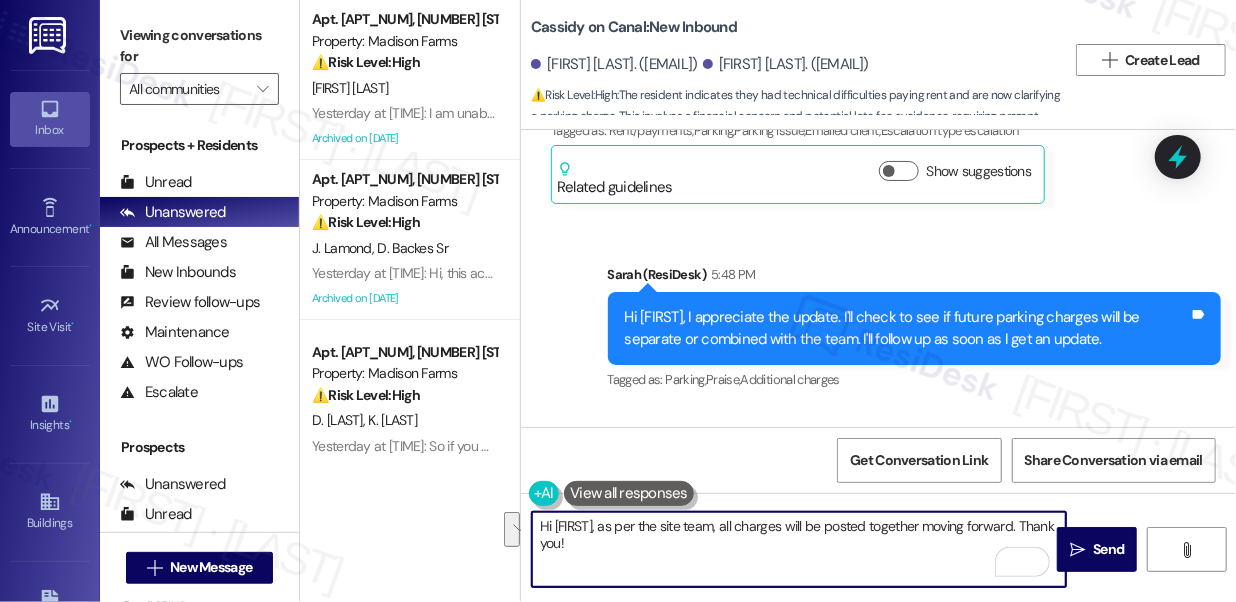 type on "Hi Benjamin, as per the site team, all charges will be posted together moving forward. Thank you!" 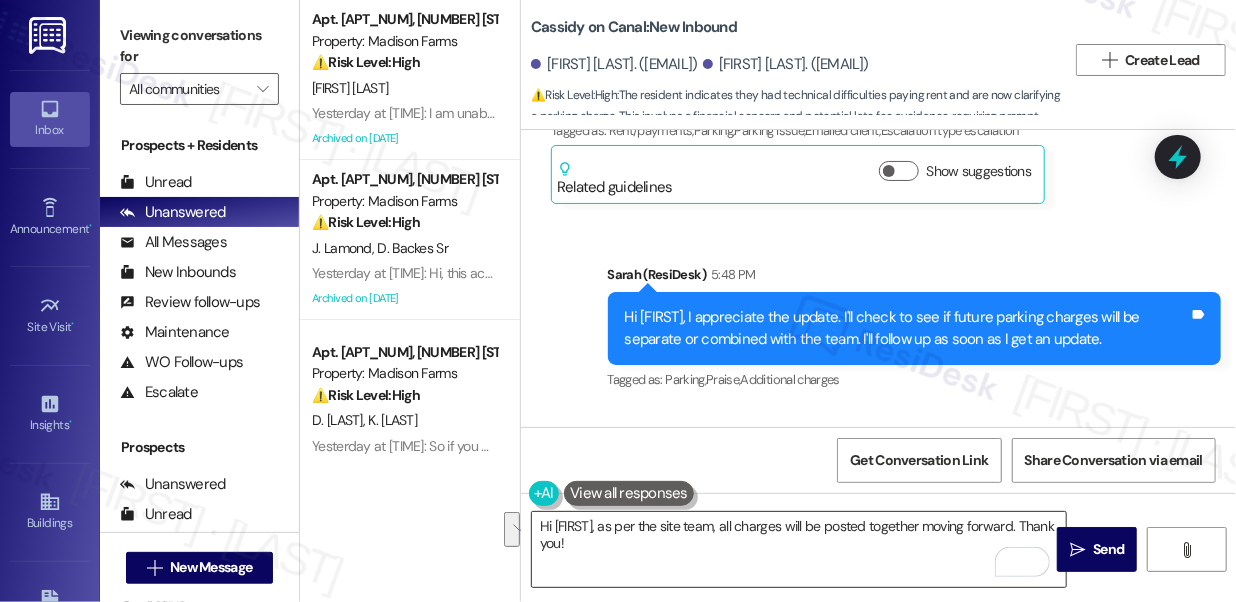click on "Hi Benjamin, as per the site team, all charges will be posted together moving forward. Thank you!" at bounding box center [799, 549] 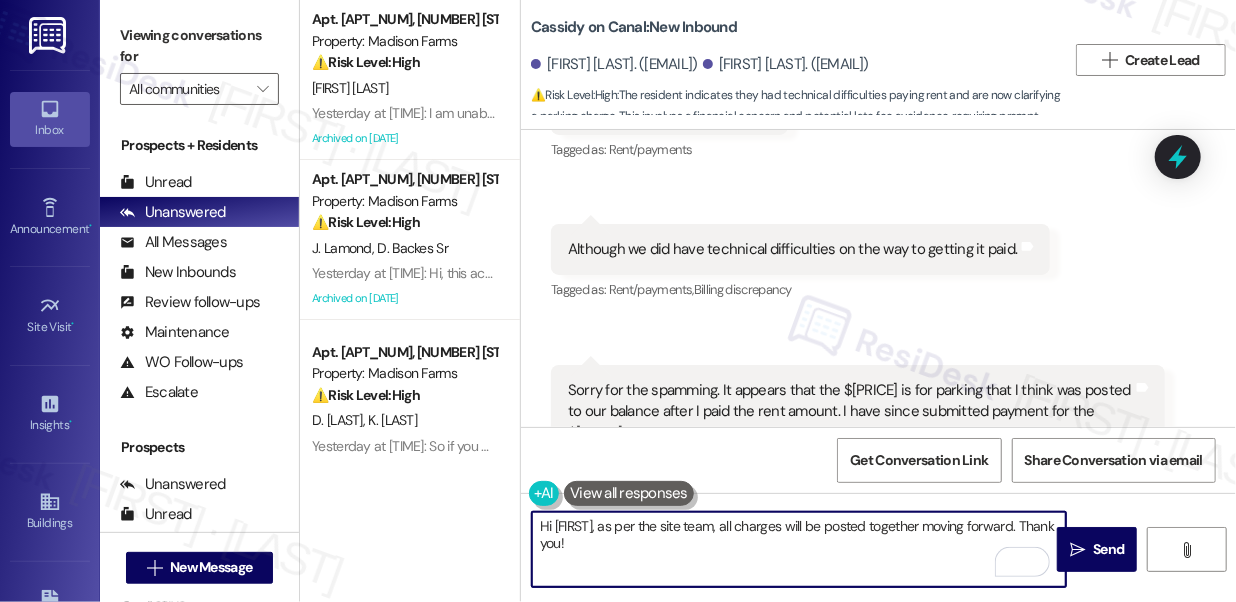 scroll, scrollTop: 793, scrollLeft: 0, axis: vertical 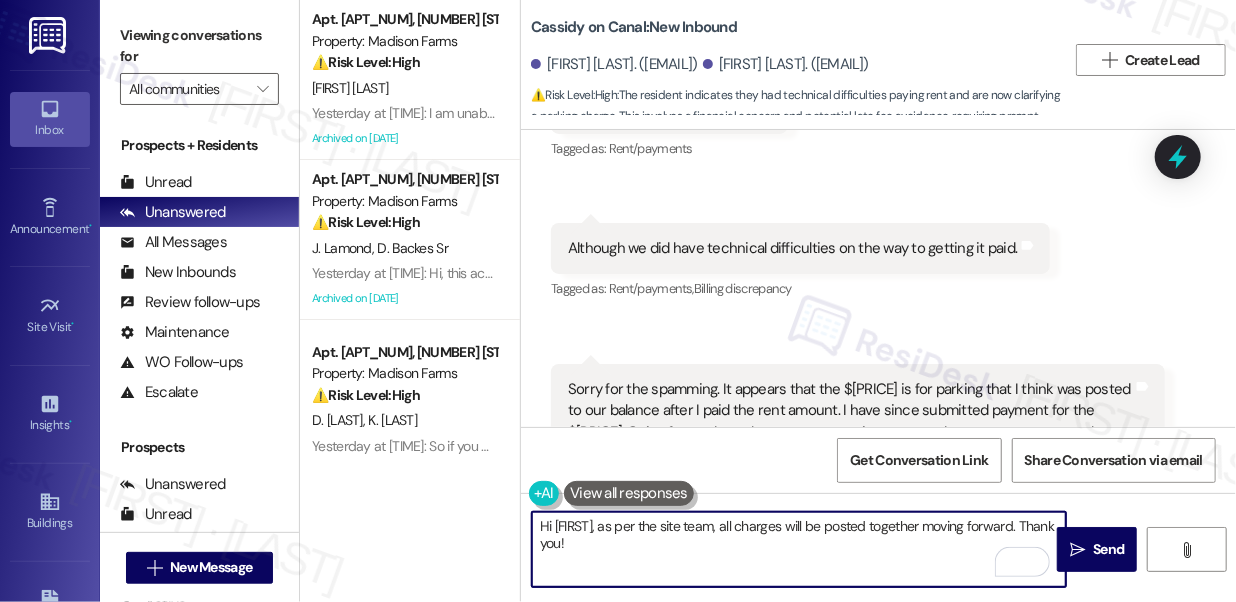 click on "Sorry for the spamming. It appears that the $365 is for parking that I think was posted to our balance after I paid the rent amount. I have since submitted payment for the $365. Going forward, are those amounts going to posted separate or now together since we just started the parking at Cassidy?" at bounding box center (850, 422) 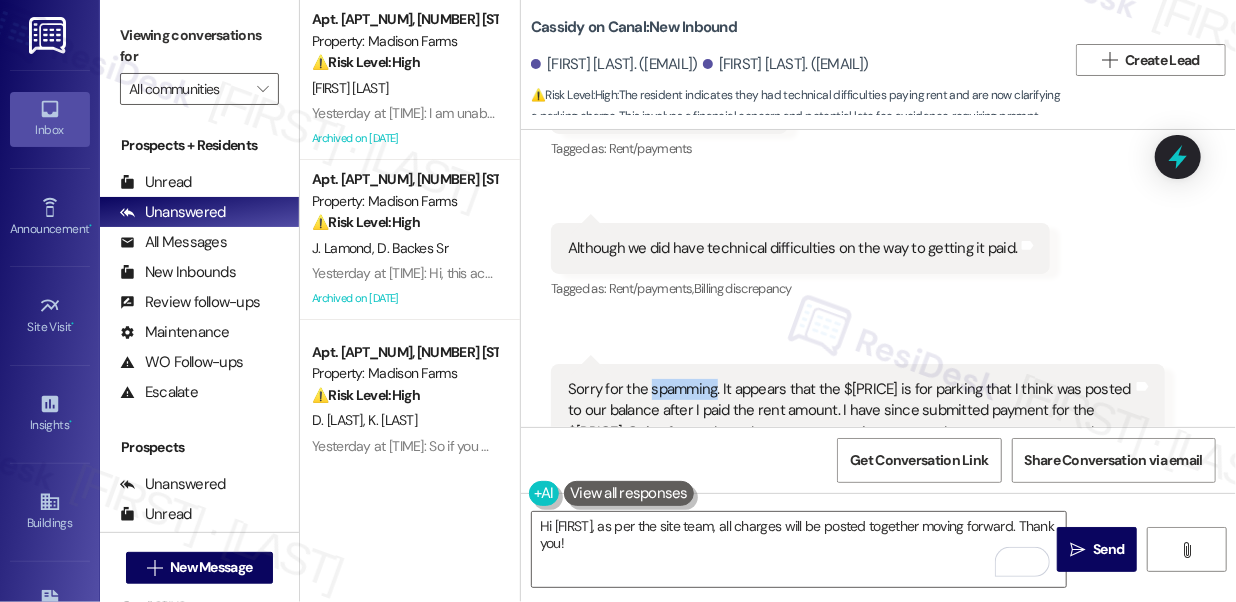 click on "Sorry for the spamming. It appears that the $365 is for parking that I think was posted to our balance after I paid the rent amount. I have since submitted payment for the $365. Going forward, are those amounts going to posted separate or now together since we just started the parking at Cassidy?" at bounding box center [850, 422] 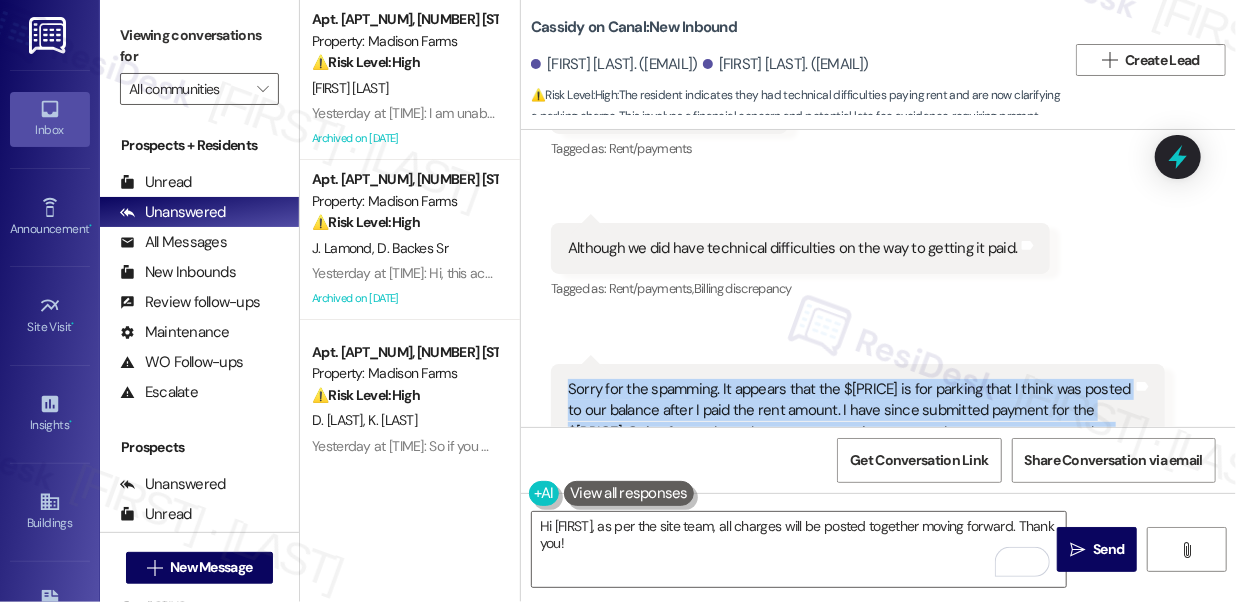 click on "Sorry for the spamming. It appears that the $365 is for parking that I think was posted to our balance after I paid the rent amount. I have since submitted payment for the $365. Going forward, are those amounts going to posted separate or now together since we just started the parking at Cassidy?" at bounding box center [850, 422] 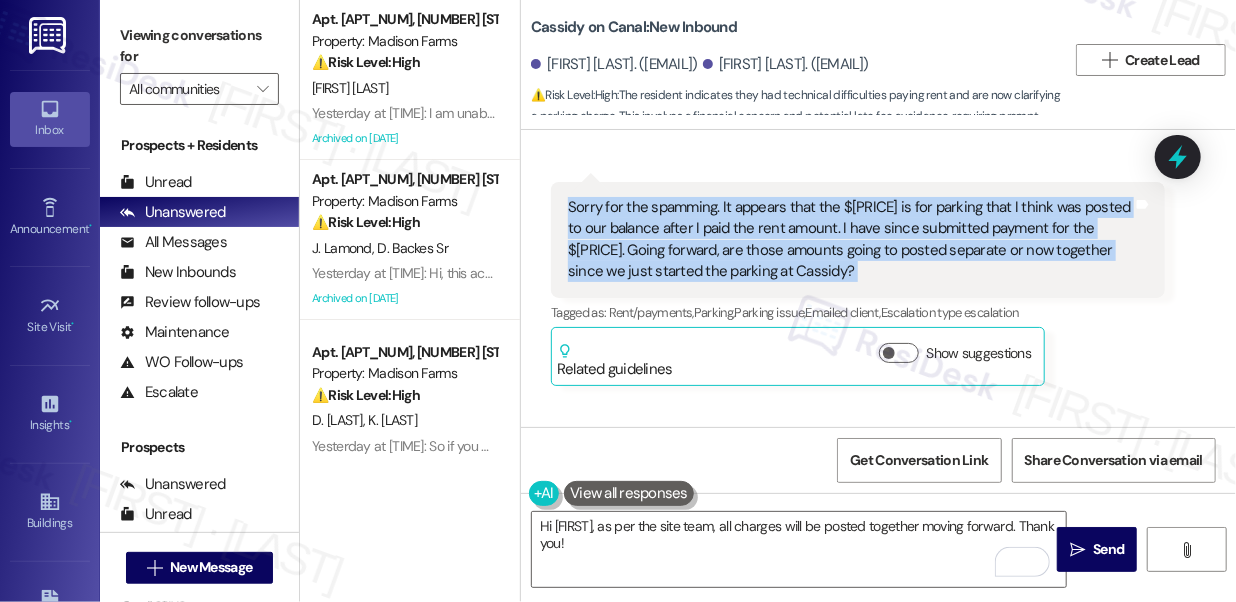 click on "Sorry for the spamming. It appears that the $365 is for parking that I think was posted to our balance after I paid the rent amount. I have since submitted payment for the $365. Going forward, are those amounts going to posted separate or now together since we just started the parking at Cassidy?" at bounding box center [850, 240] 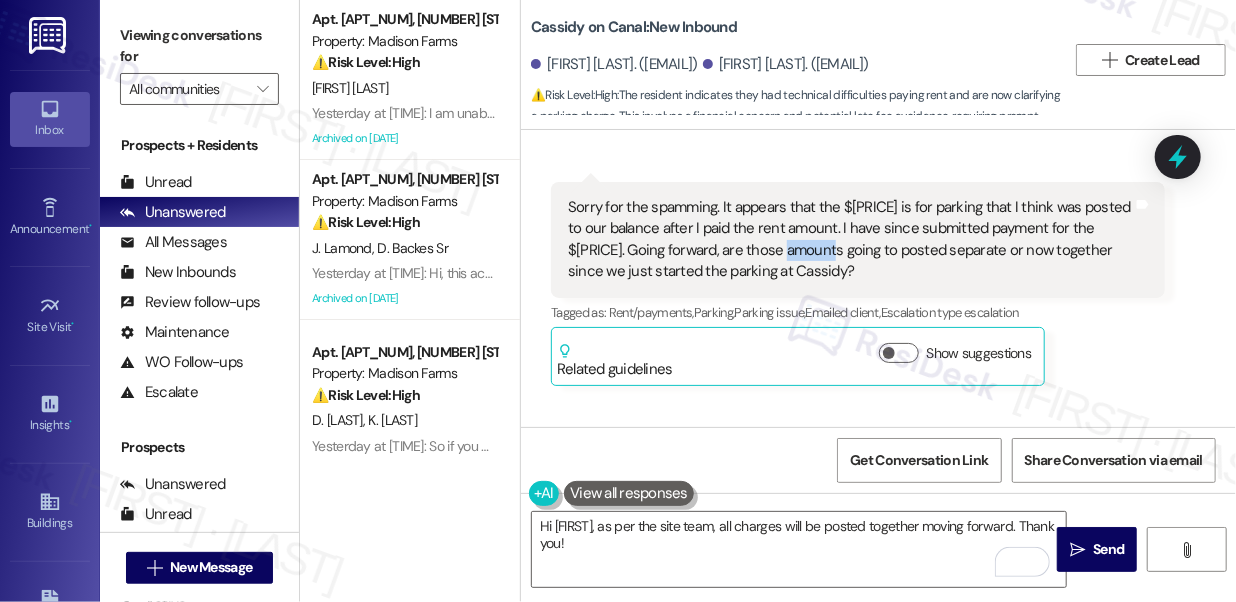 click on "Sorry for the spamming. It appears that the $365 is for parking that I think was posted to our balance after I paid the rent amount. I have since submitted payment for the $365. Going forward, are those amounts going to posted separate or now together since we just started the parking at Cassidy?" at bounding box center [850, 240] 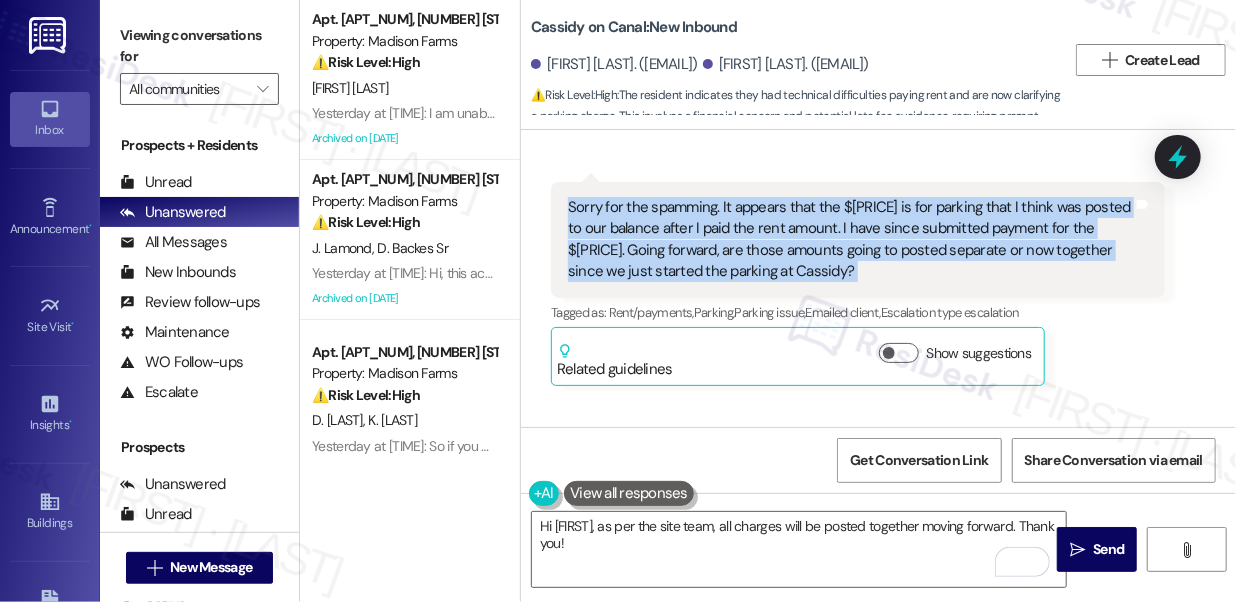click on "Sorry for the spamming. It appears that the $365 is for parking that I think was posted to our balance after I paid the rent amount. I have since submitted payment for the $365. Going forward, are those amounts going to posted separate or now together since we just started the parking at Cassidy?" at bounding box center [850, 240] 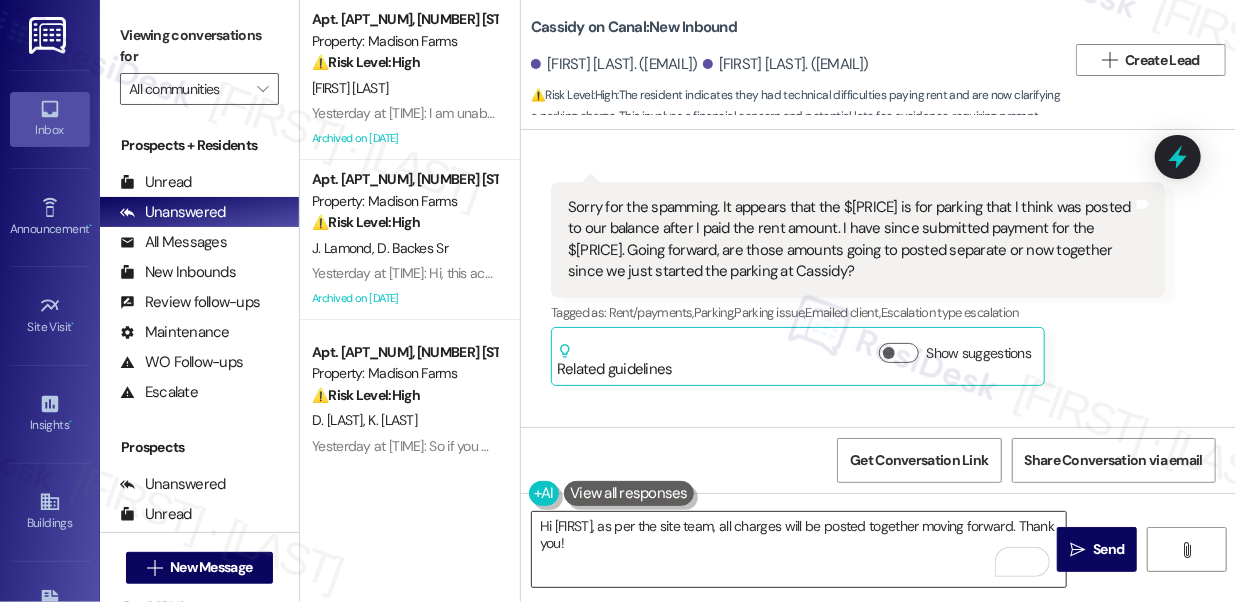 click on "Hi Benjamin, as per the site team, all charges will be posted together moving forward. Thank you!" at bounding box center [799, 549] 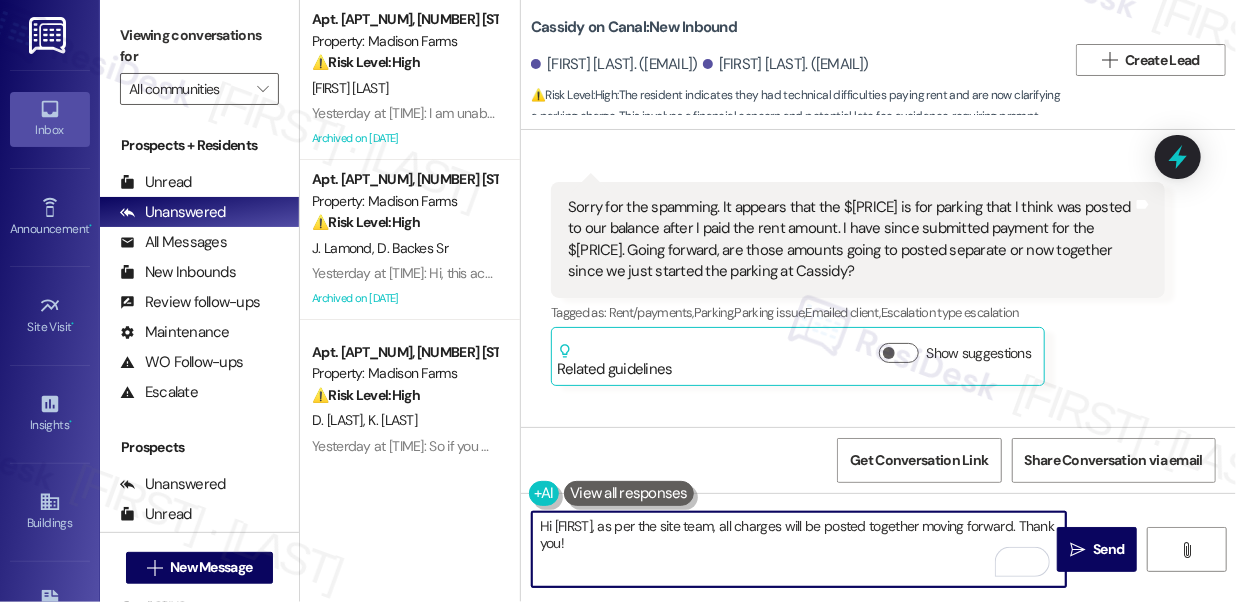 click on "Hi Benjamin, as per the site team, all charges will be posted together moving forward. Thank you!" at bounding box center [799, 549] 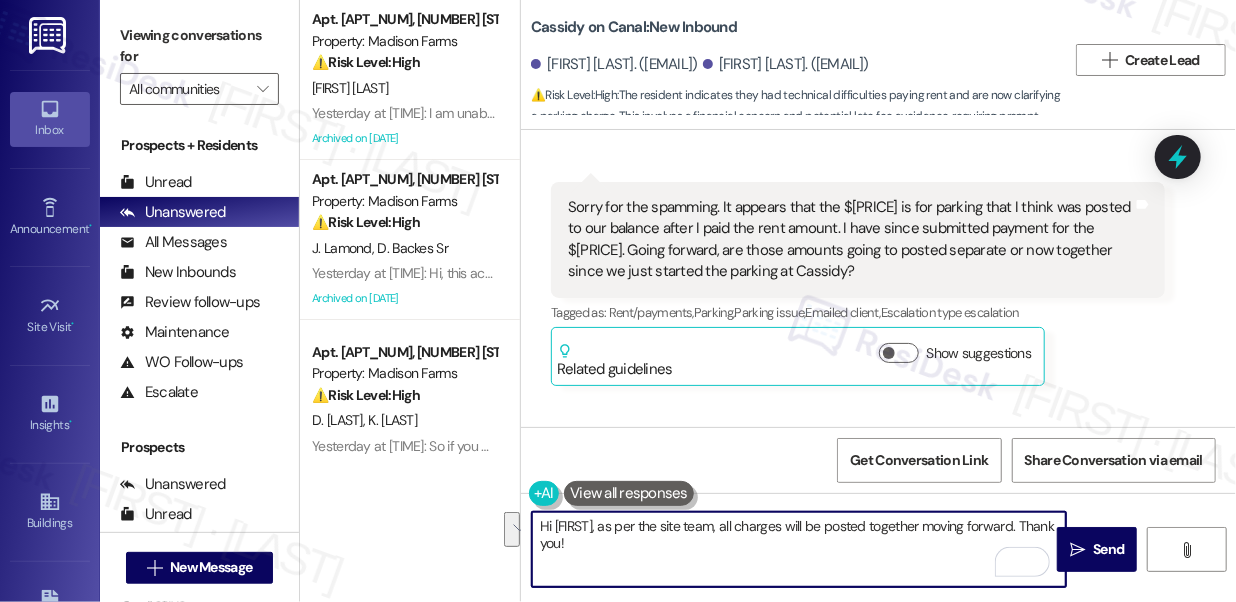 click on "Hi Benjamin, as per the site team, all charges will be posted together moving forward. Thank you!" at bounding box center (799, 549) 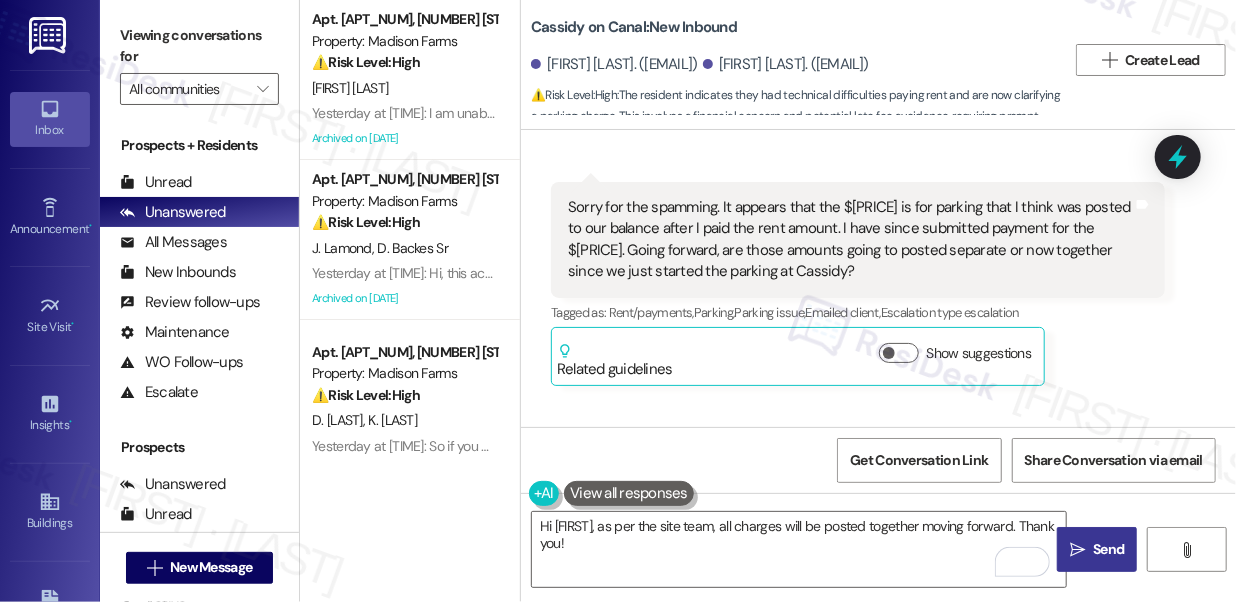click on " Send" at bounding box center (1097, 549) 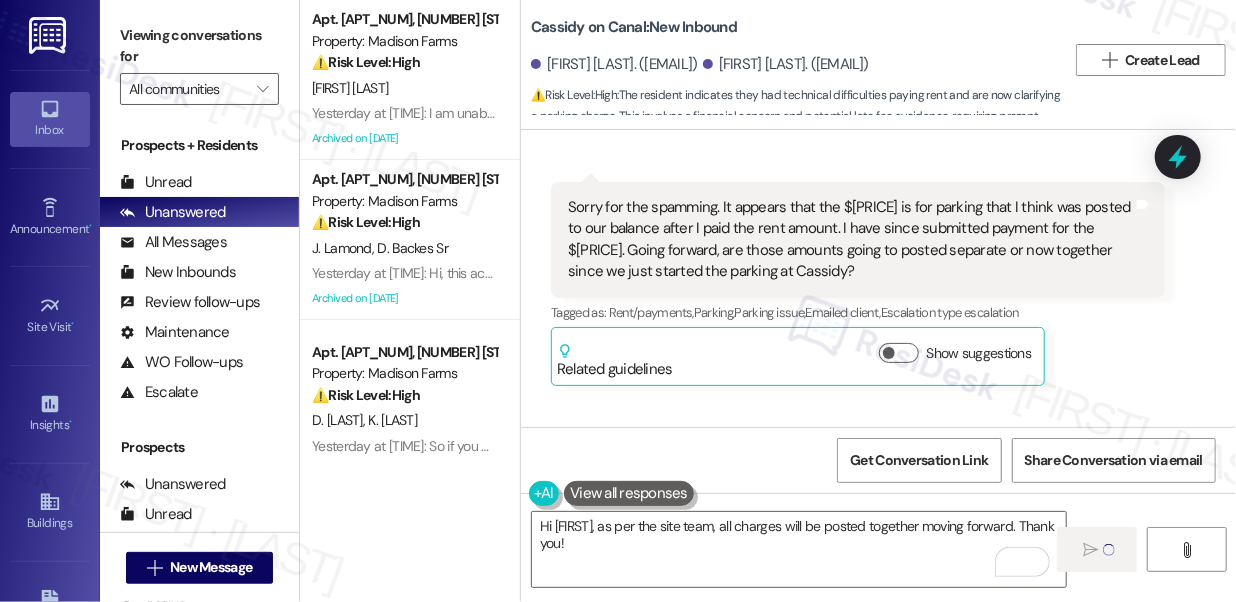 type 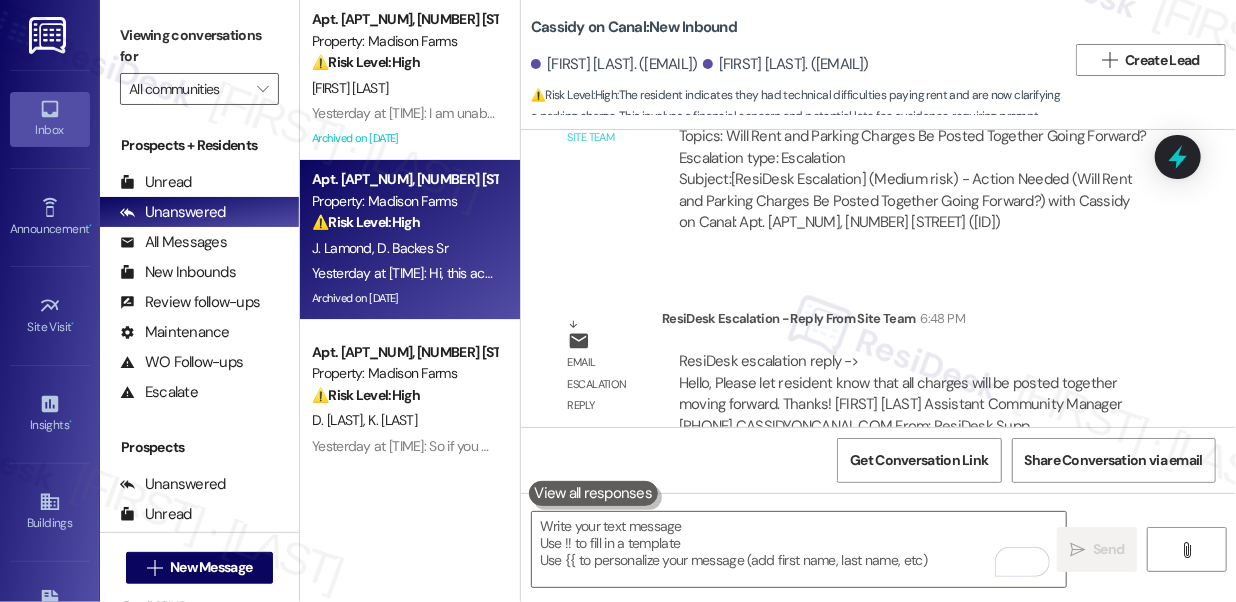 scroll, scrollTop: 1611, scrollLeft: 0, axis: vertical 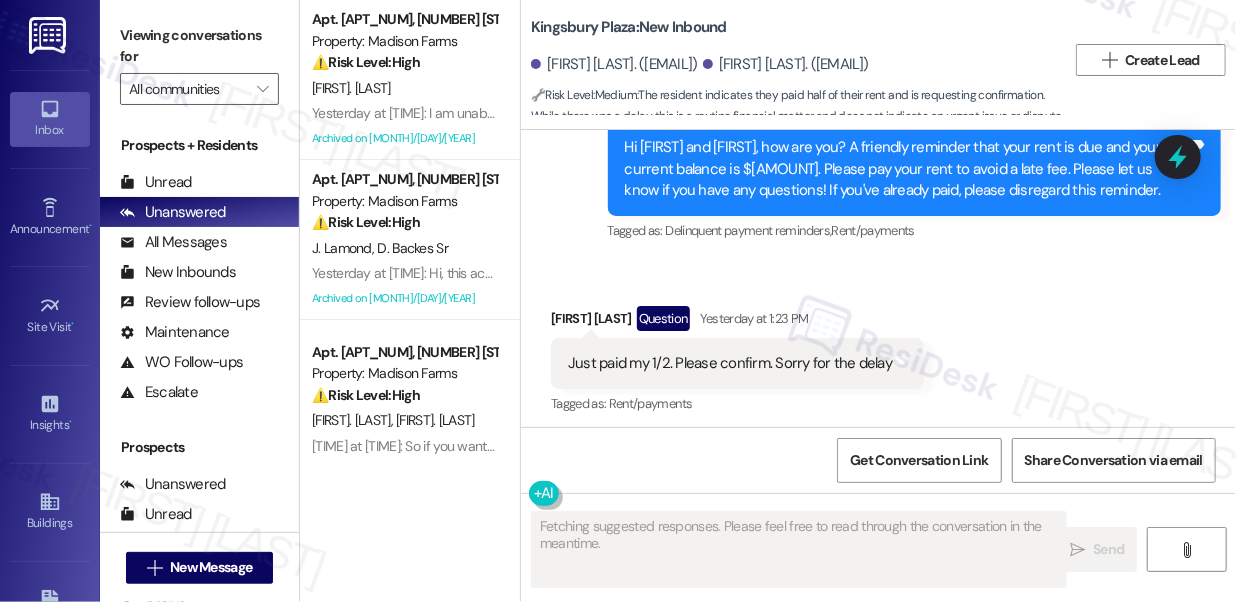 click on "Just paid my 1/2. Please confirm. Sorry for the delay Tags and notes" at bounding box center (737, 363) 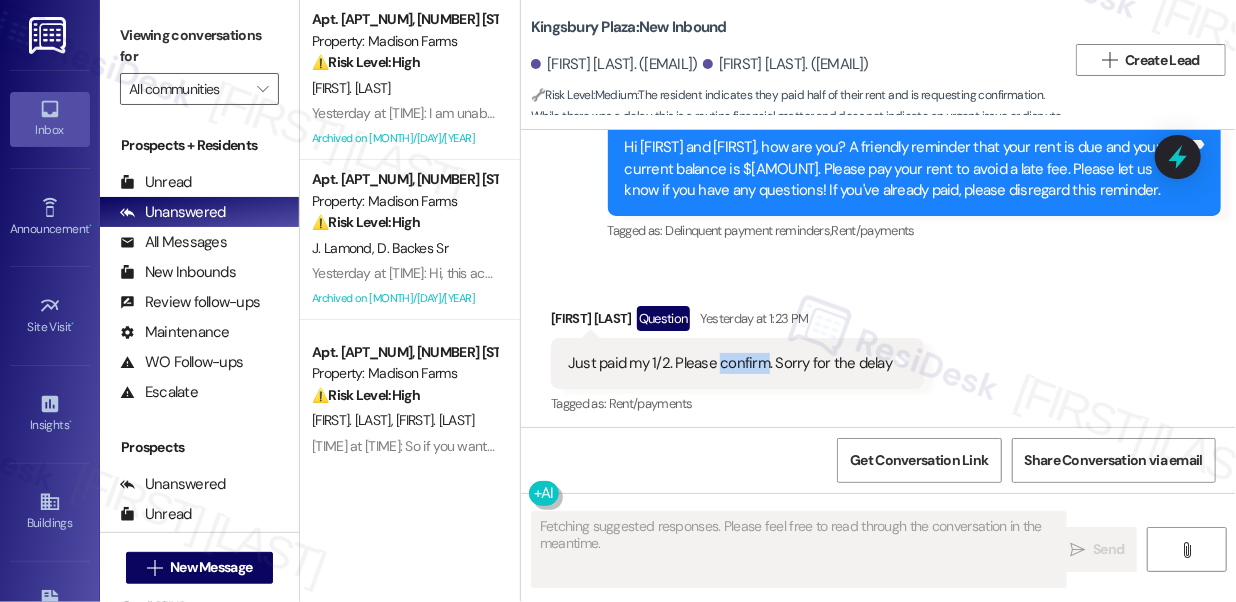 click on "Just paid my 1/2. Please confirm. Sorry for the delay Tags and notes" at bounding box center (737, 363) 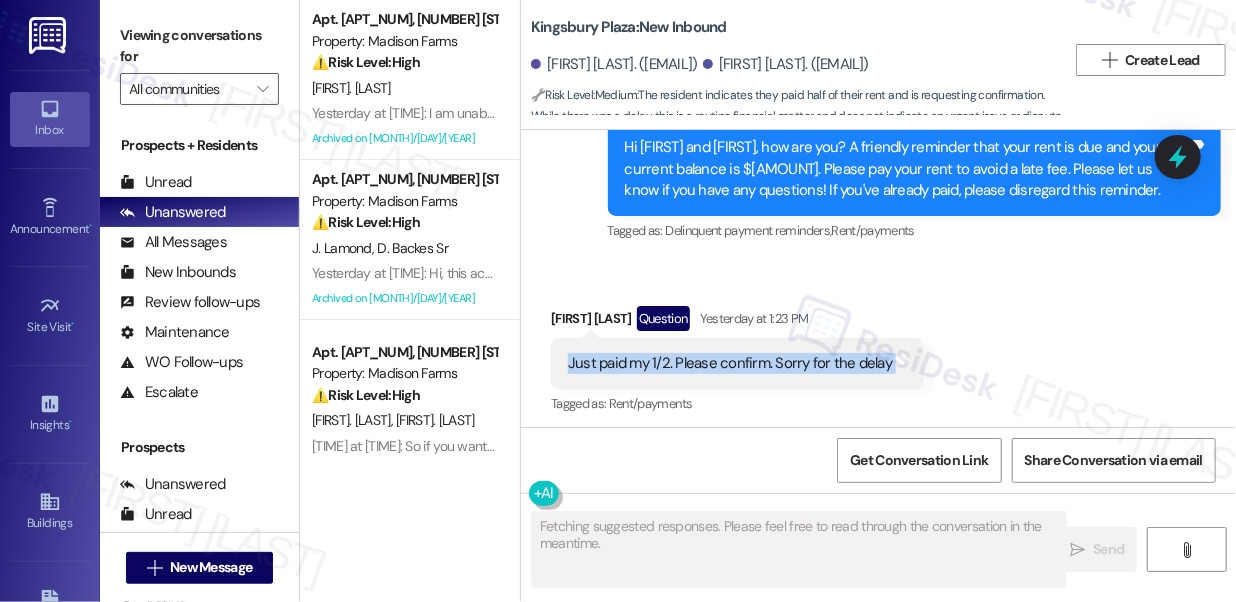 click on "Just paid my 1/2. Please confirm. Sorry for the delay Tags and notes" at bounding box center (737, 363) 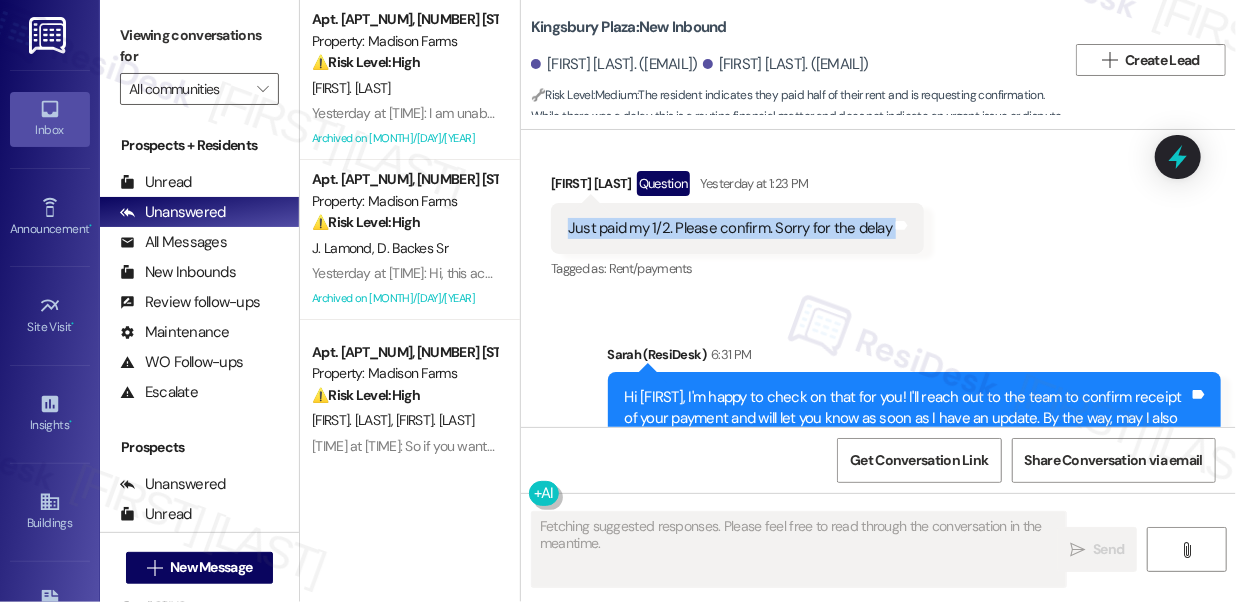 scroll, scrollTop: 17429, scrollLeft: 0, axis: vertical 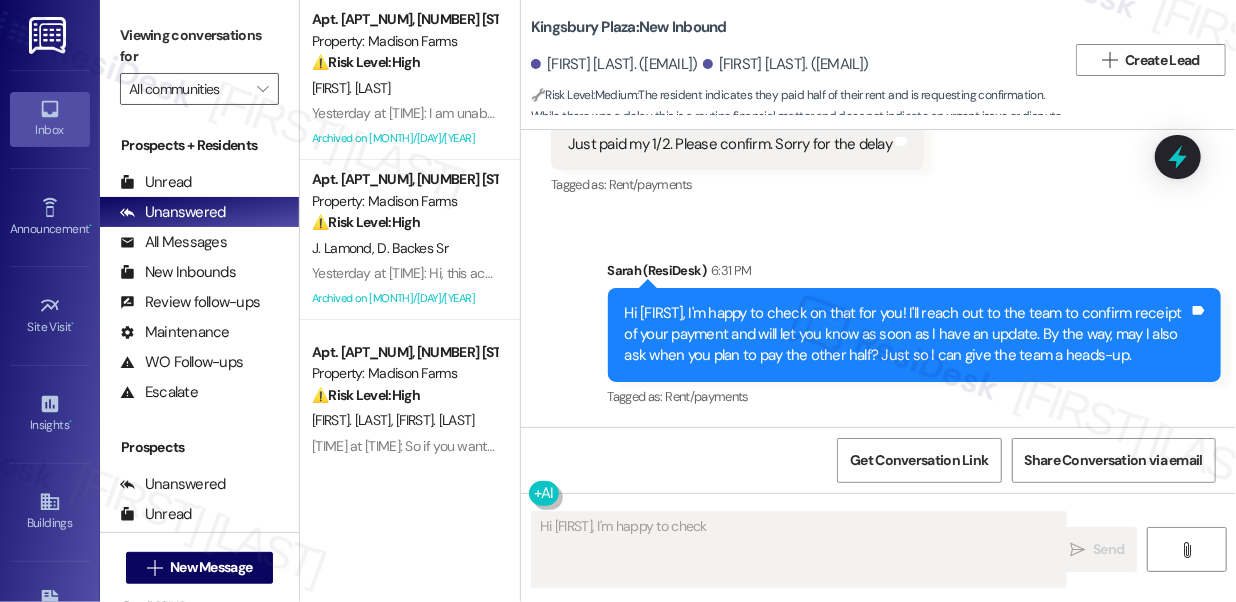 click on "Hi Vincent, I'm happy to check on that for you! I'll reach out to the team to confirm receipt of your payment and will let you know as soon as I have an update. By the way, may I also ask when you plan to pay the other half? Just so I can give the team a heads-up." at bounding box center (907, 335) 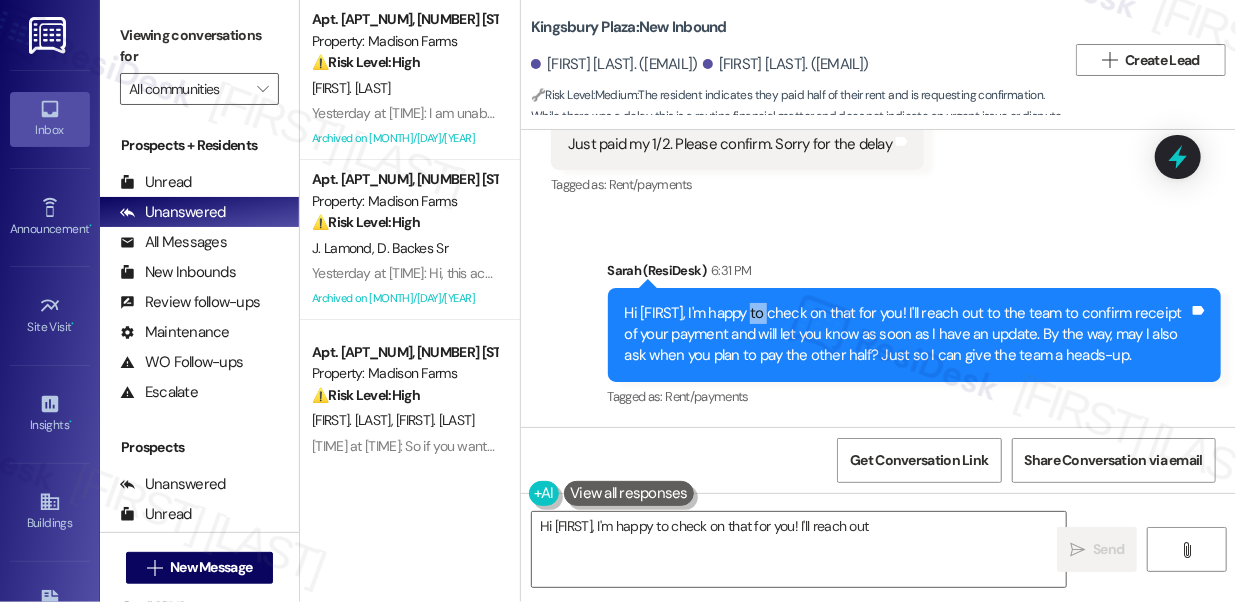 click on "Hi Vincent, I'm happy to check on that for you! I'll reach out to the team to confirm receipt of your payment and will let you know as soon as I have an update. By the way, may I also ask when you plan to pay the other half? Just so I can give the team a heads-up." at bounding box center [907, 335] 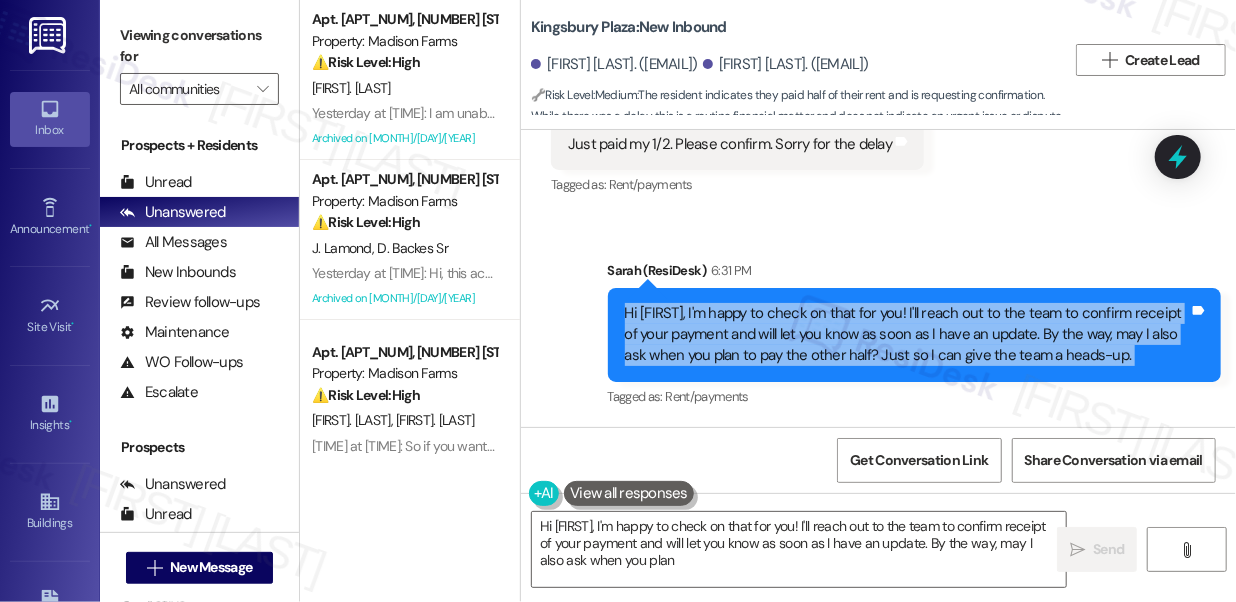 click on "Hi Vincent, I'm happy to check on that for you! I'll reach out to the team to confirm receipt of your payment and will let you know as soon as I have an update. By the way, may I also ask when you plan to pay the other half? Just so I can give the team a heads-up." at bounding box center (907, 335) 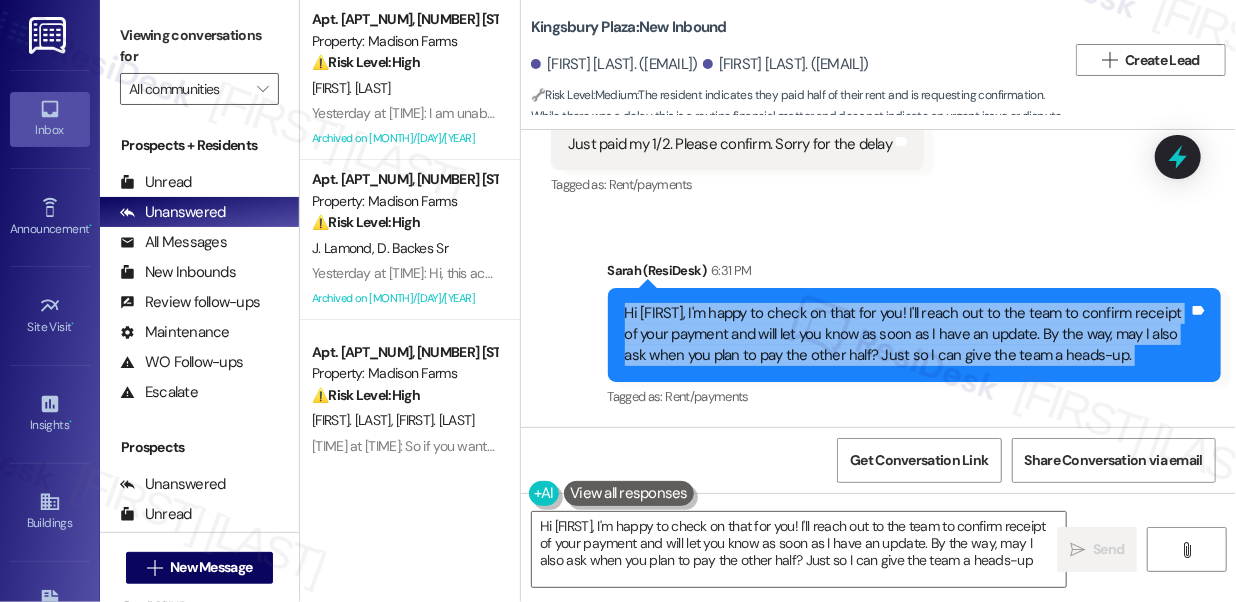 type on "Hi Vincent, I'm happy to check on that for you! I'll reach out to the team to confirm receipt of your payment and will let you know as soon as I have an update. By the way, may I also ask when you plan to pay the other half? Just so I can give the team a heads-up." 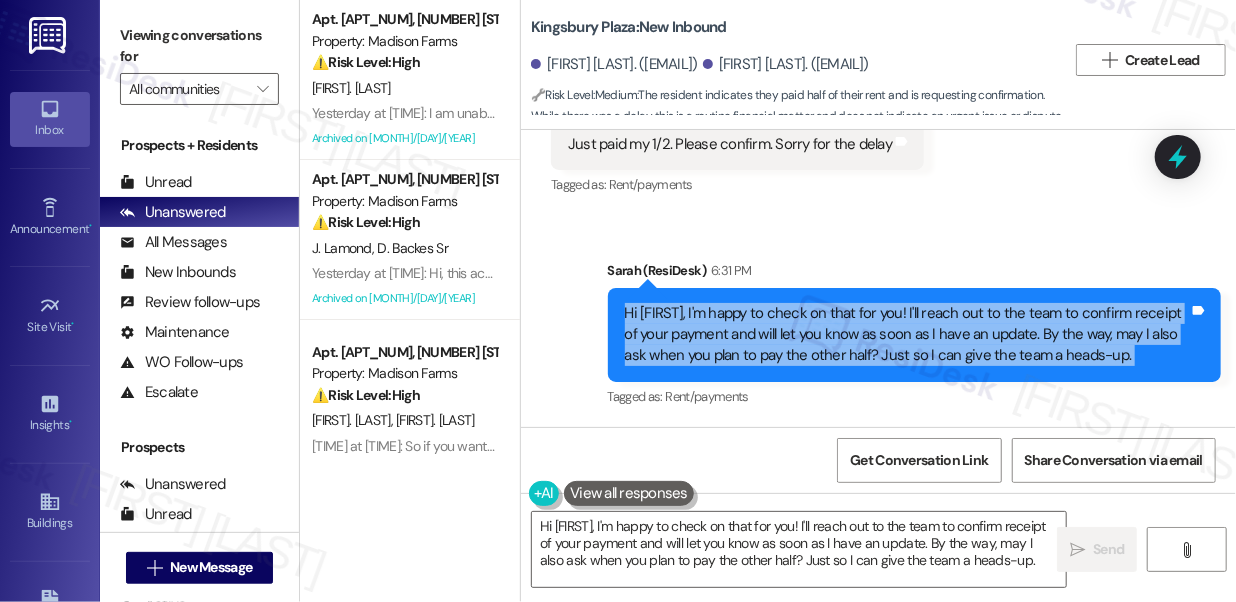 click on "Hi Vincent, I'm happy to check on that for you! I'll reach out to the team to confirm receipt of your payment and will let you know as soon as I have an update. By the way, may I also ask when you plan to pay the other half? Just so I can give the team a heads-up." at bounding box center (907, 335) 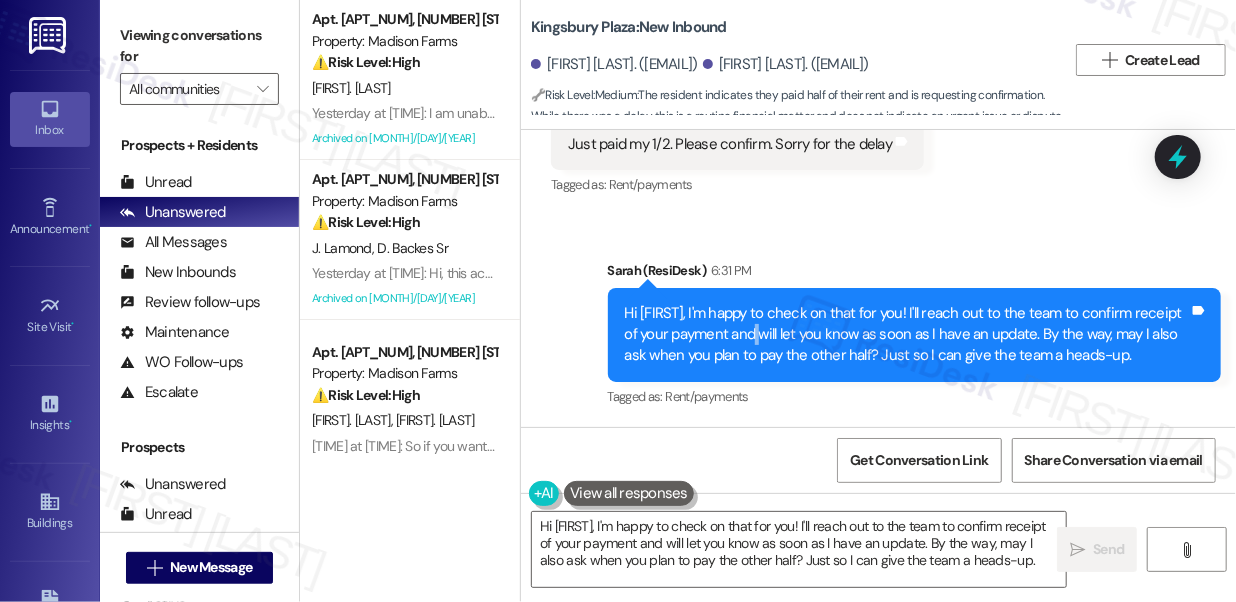click on "Hi Vincent, I'm happy to check on that for you! I'll reach out to the team to confirm receipt of your payment and will let you know as soon as I have an update. By the way, may I also ask when you plan to pay the other half? Just so I can give the team a heads-up." at bounding box center [907, 335] 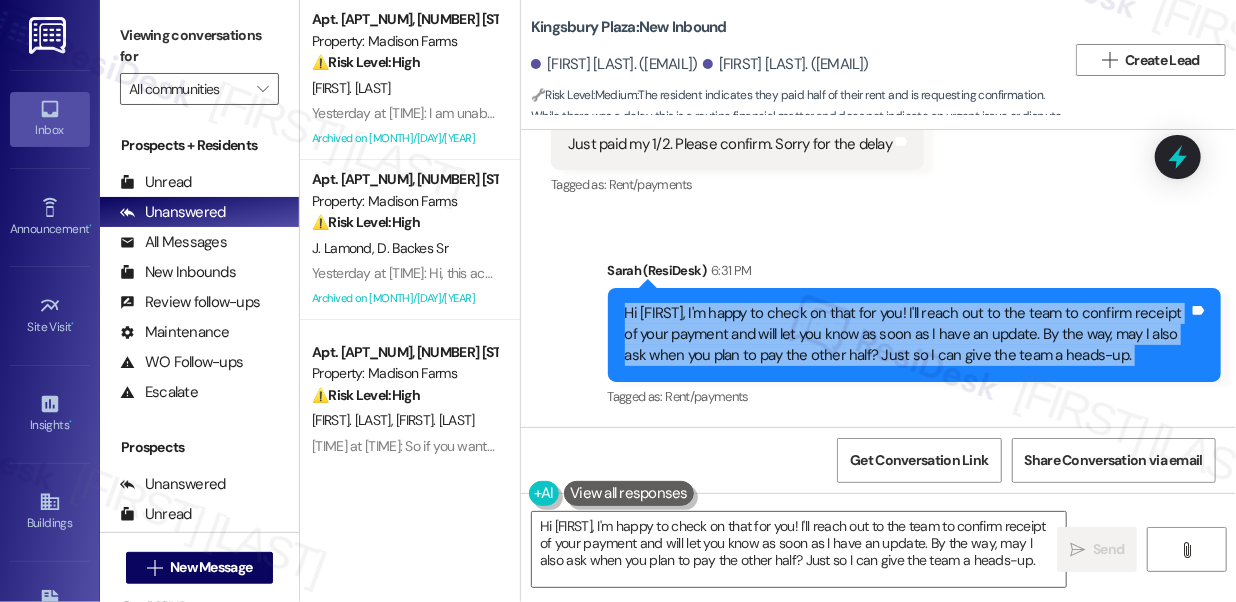 click on "Hi Vincent, I'm happy to check on that for you! I'll reach out to the team to confirm receipt of your payment and will let you know as soon as I have an update. By the way, may I also ask when you plan to pay the other half? Just so I can give the team a heads-up." at bounding box center (907, 335) 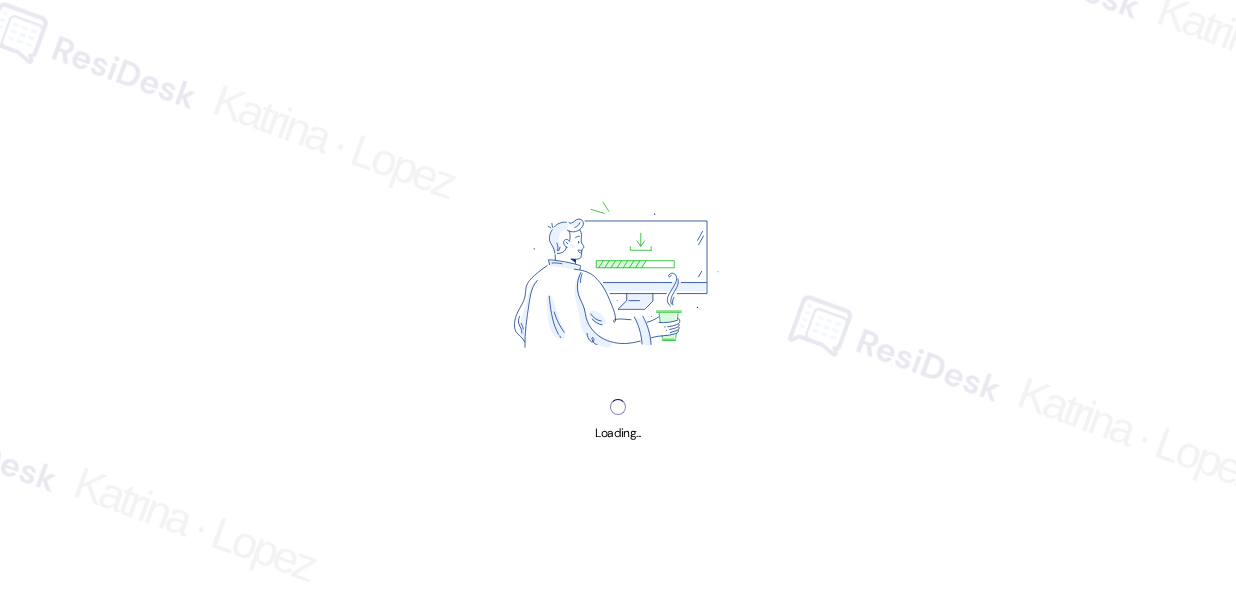 scroll, scrollTop: 0, scrollLeft: 0, axis: both 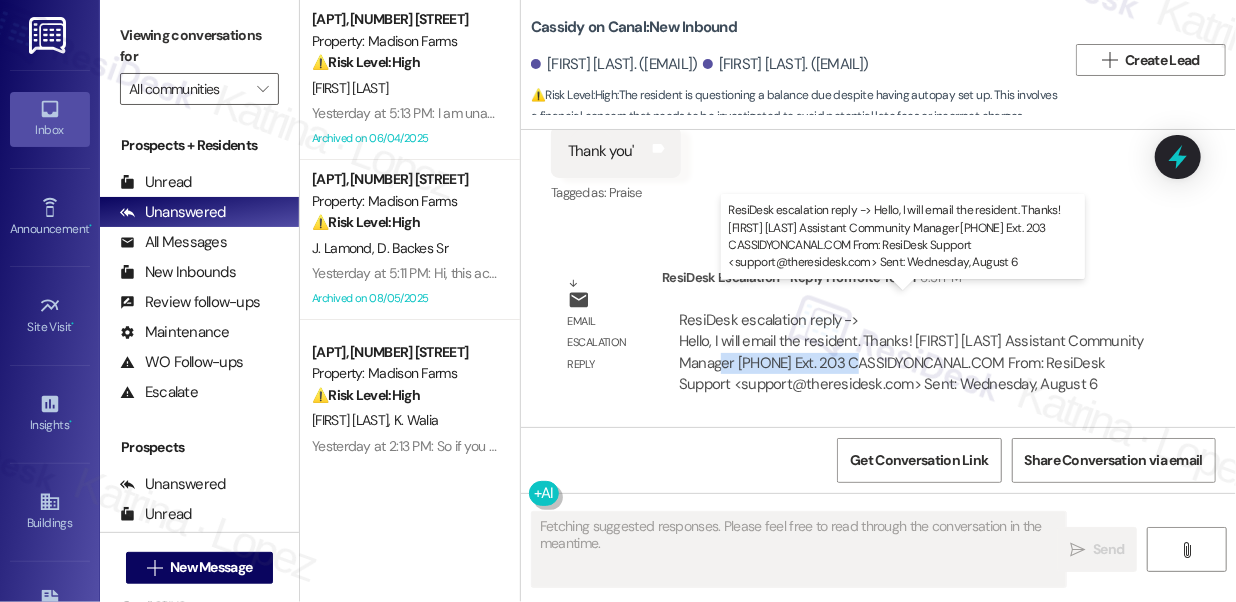 drag, startPoint x: 796, startPoint y: 340, endPoint x: 936, endPoint y: 341, distance: 140.00357 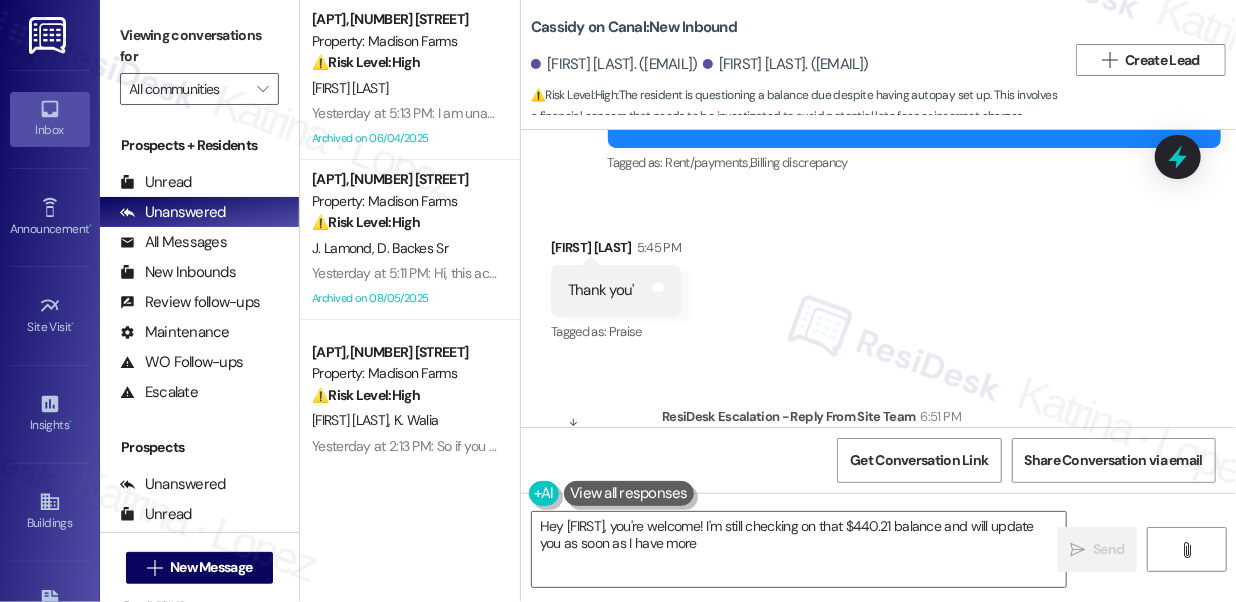 scroll, scrollTop: 6513, scrollLeft: 0, axis: vertical 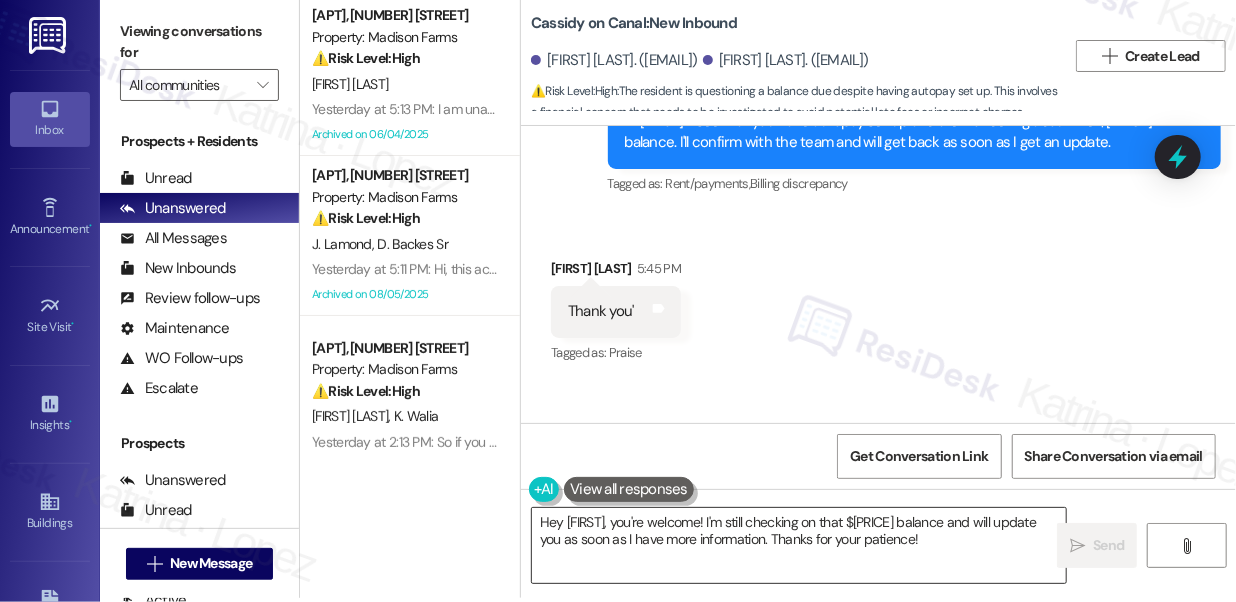 click on "Hey [FIRST], you're welcome! I'm still checking on that $[PRICE] balance and will update you as soon as I have more information. Thanks for your patience!" at bounding box center (799, 545) 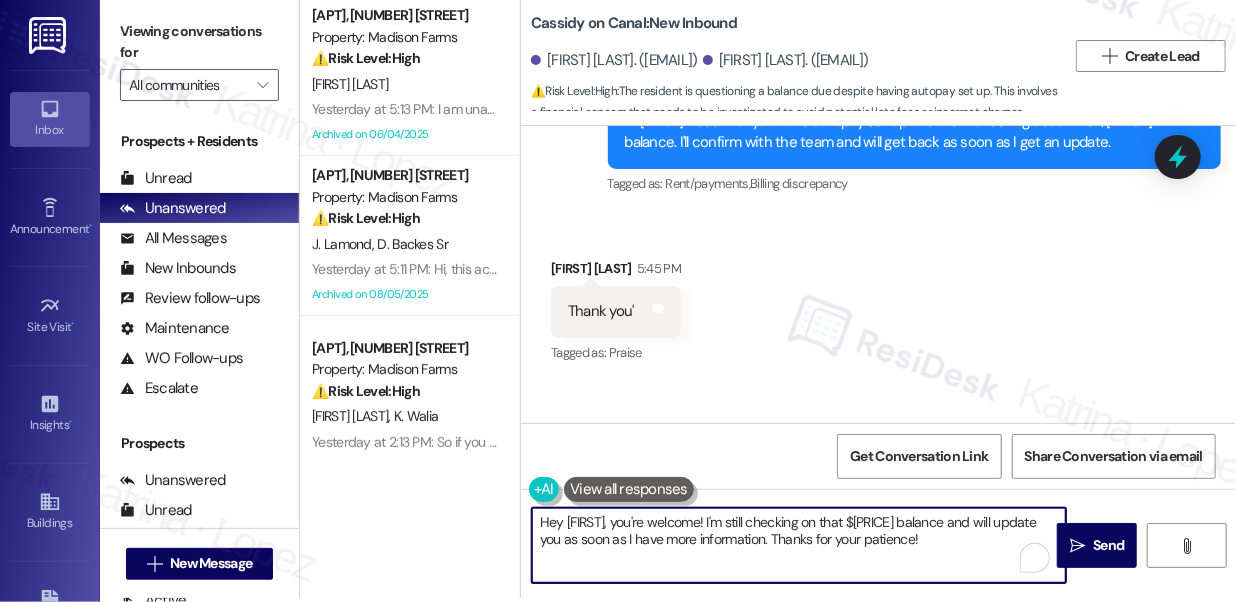 drag, startPoint x: 611, startPoint y: 522, endPoint x: 936, endPoint y: 548, distance: 326.03833 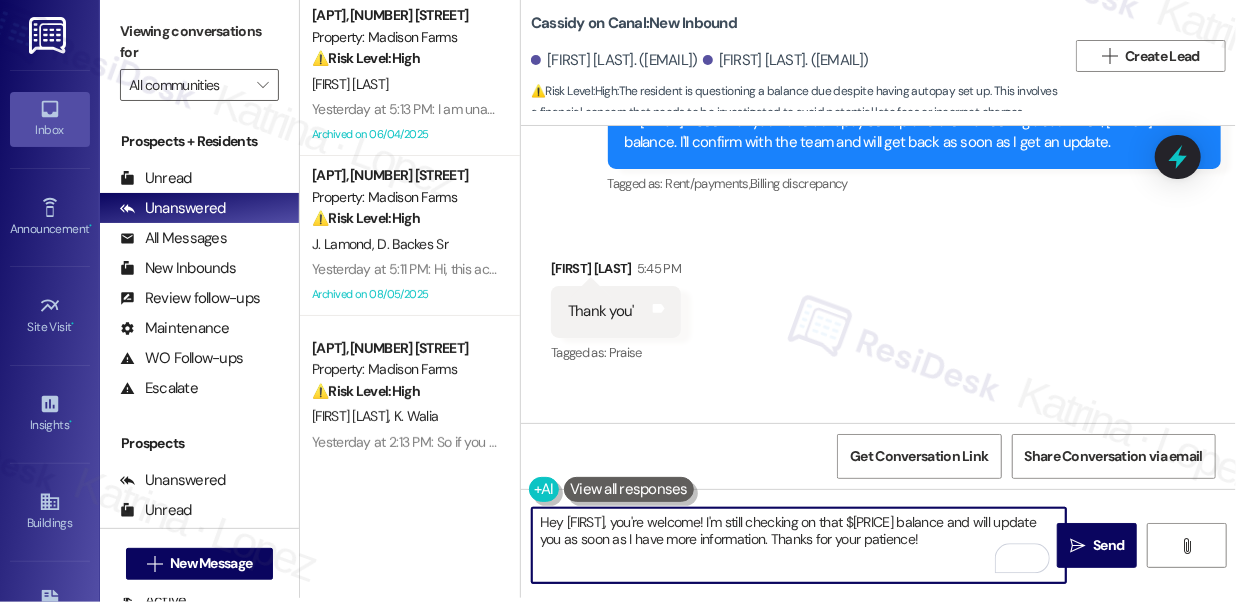 paste on "I will email the resident. Thanks" 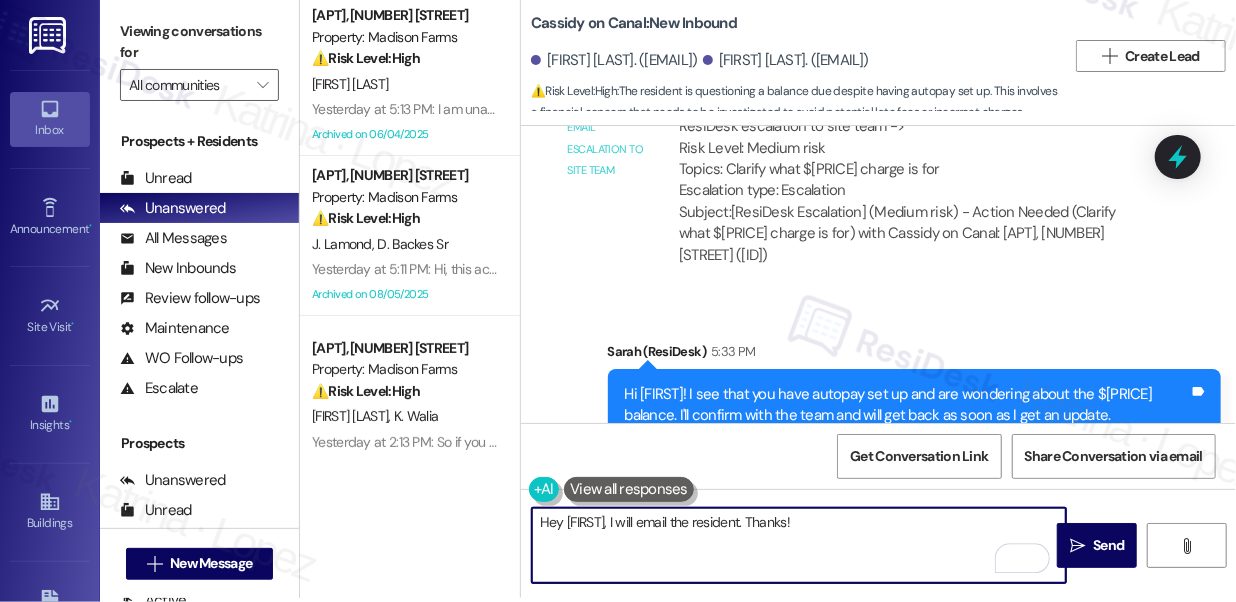 scroll, scrollTop: 6695, scrollLeft: 0, axis: vertical 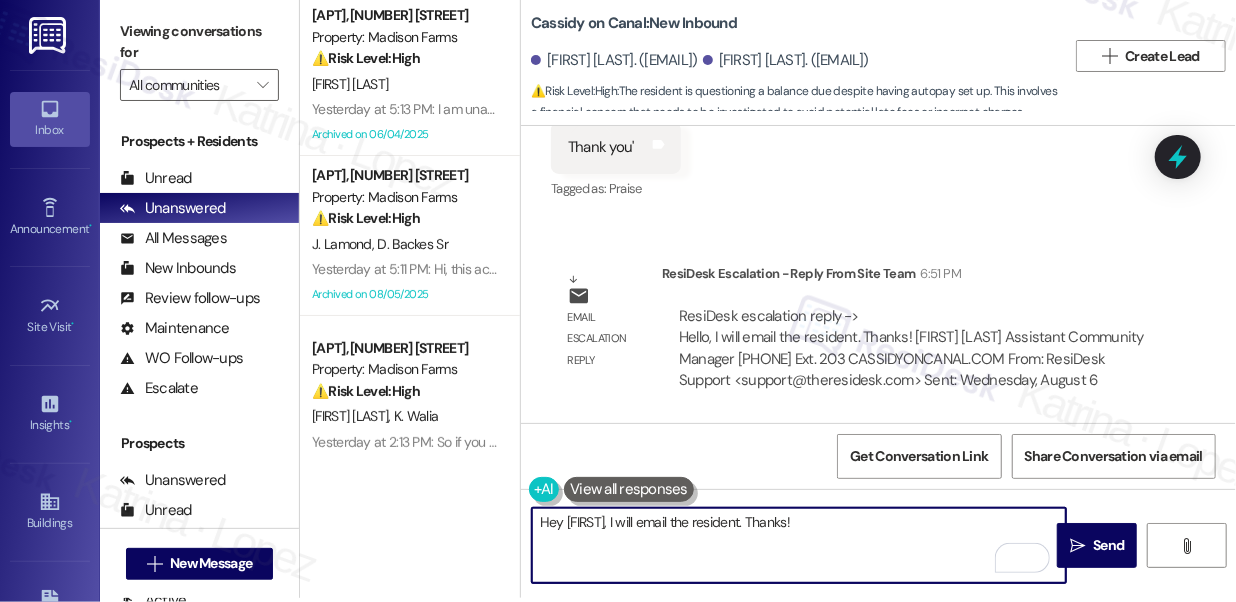 click on "Hey William, I will email the resident. Thanks!" at bounding box center (799, 545) 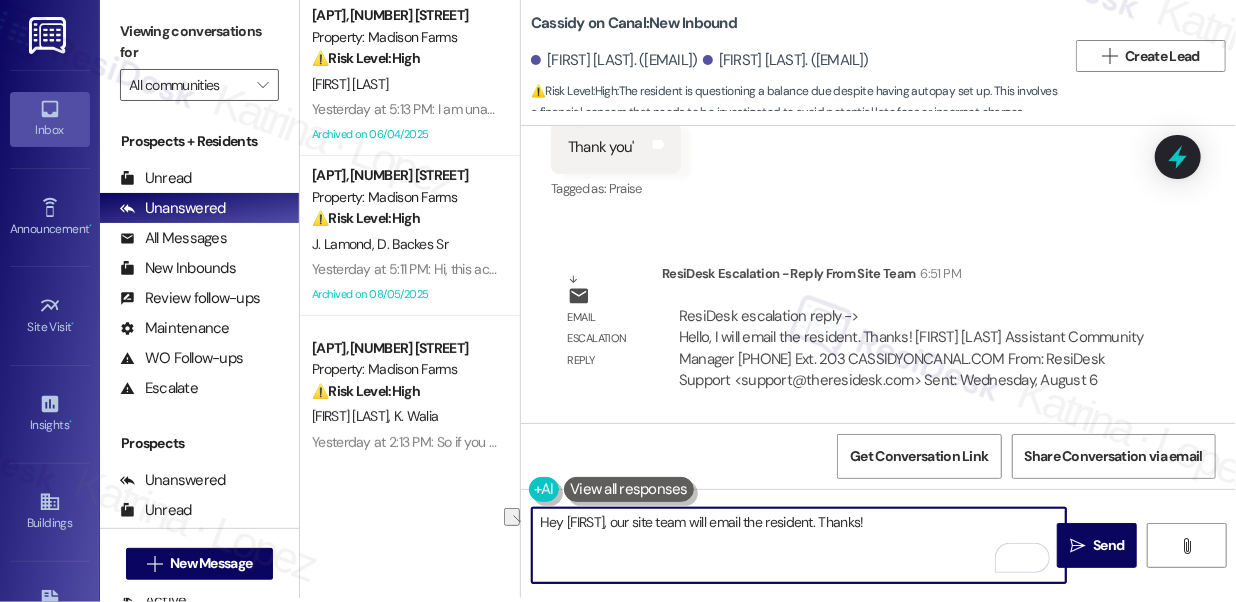 drag, startPoint x: 744, startPoint y: 514, endPoint x: 816, endPoint y: 515, distance: 72.00694 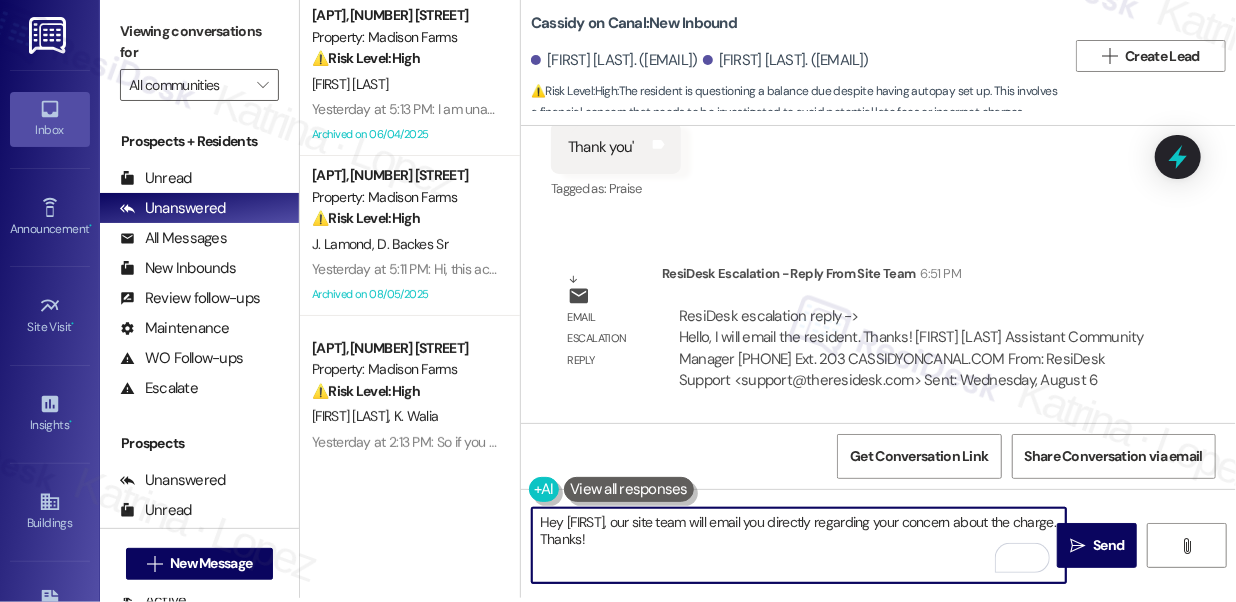 click on "Hey William, our site team will email you directly regarding your concern about the charge. Thanks!" at bounding box center (799, 545) 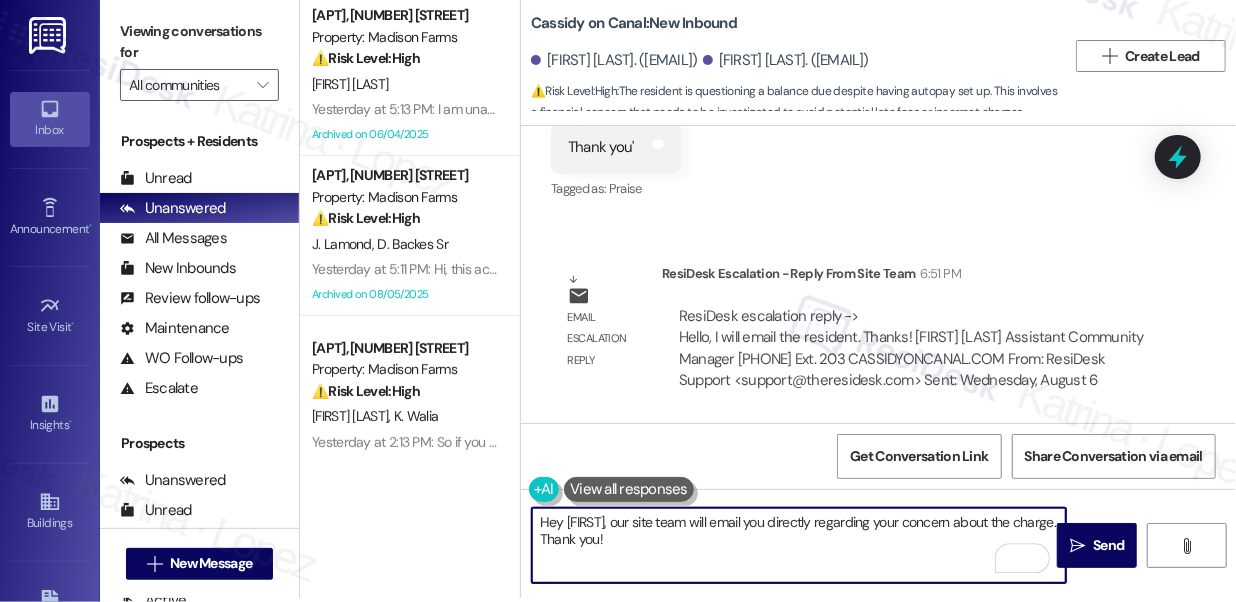 click on "Hey William, our site team will email you directly regarding your concern about the charge. Thank you!" at bounding box center [799, 545] 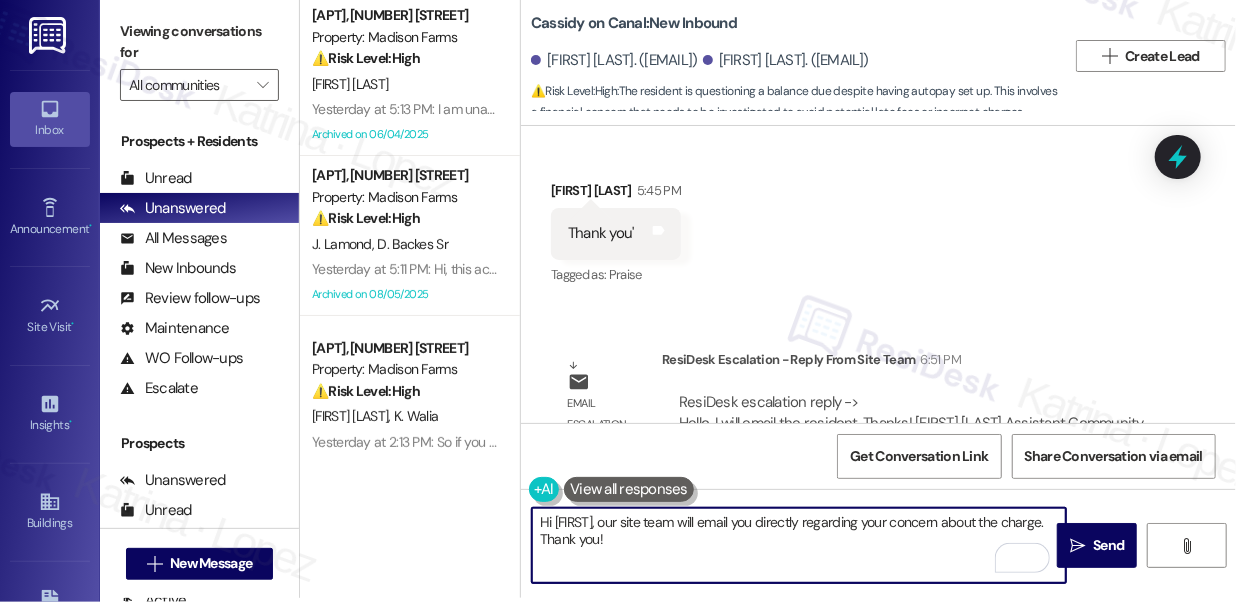 scroll, scrollTop: 6695, scrollLeft: 0, axis: vertical 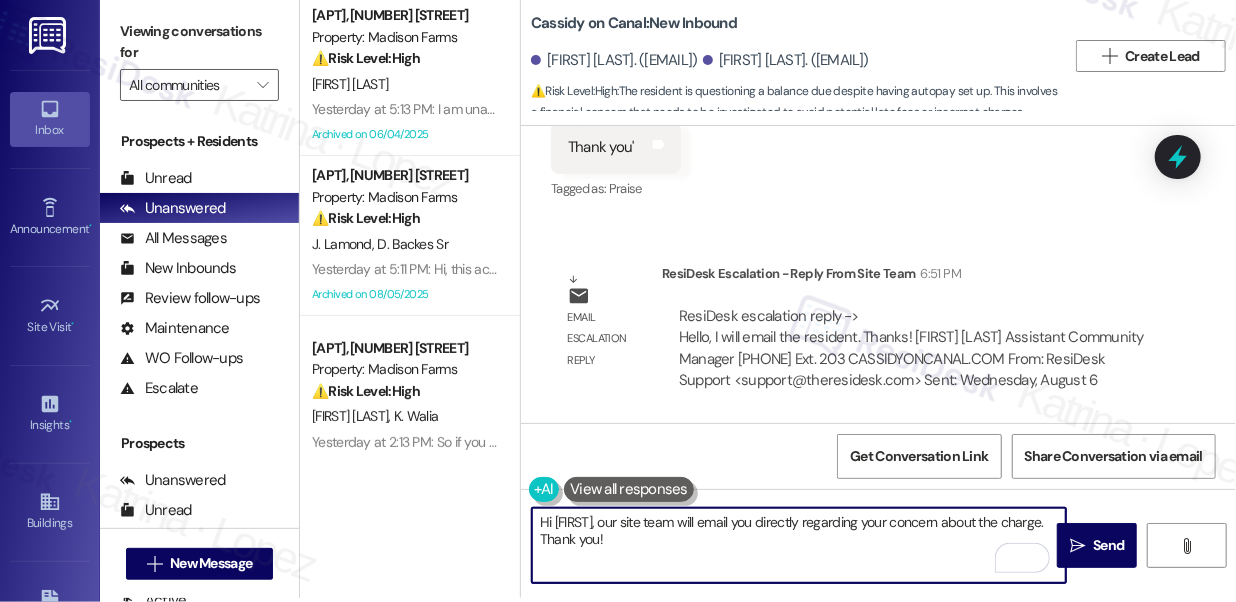 click on "Hi William, our site team will email you directly regarding your concern about the charge. Thank you!" at bounding box center (799, 545) 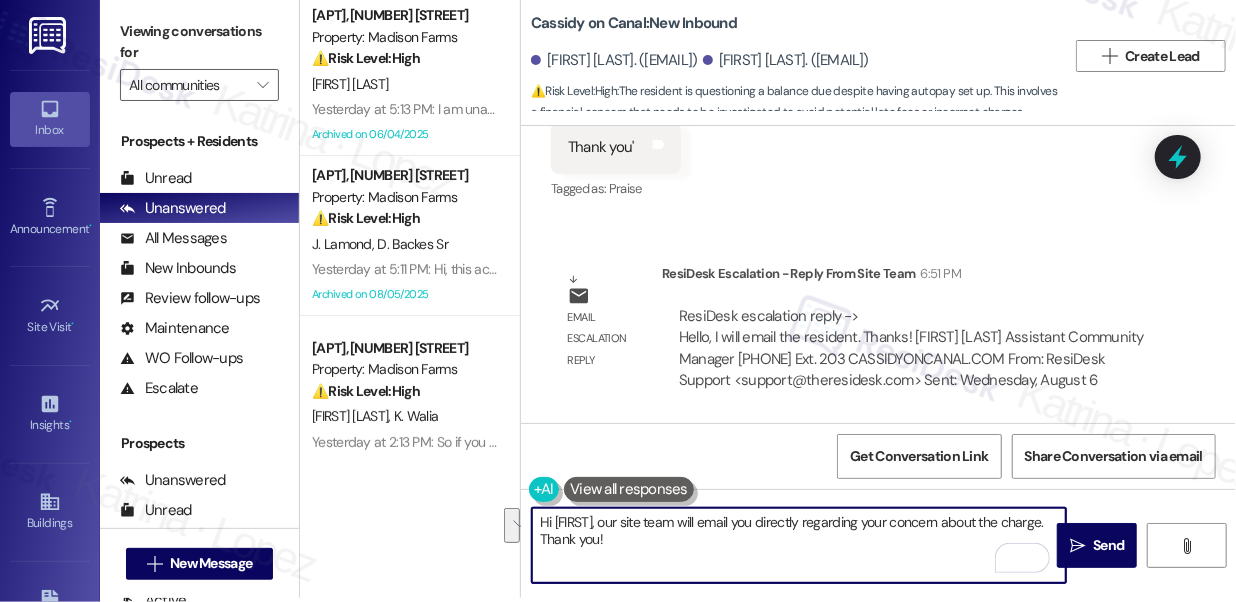 click on "Hi William, our site team will email you directly regarding your concern about the charge. Thank you!" at bounding box center [799, 545] 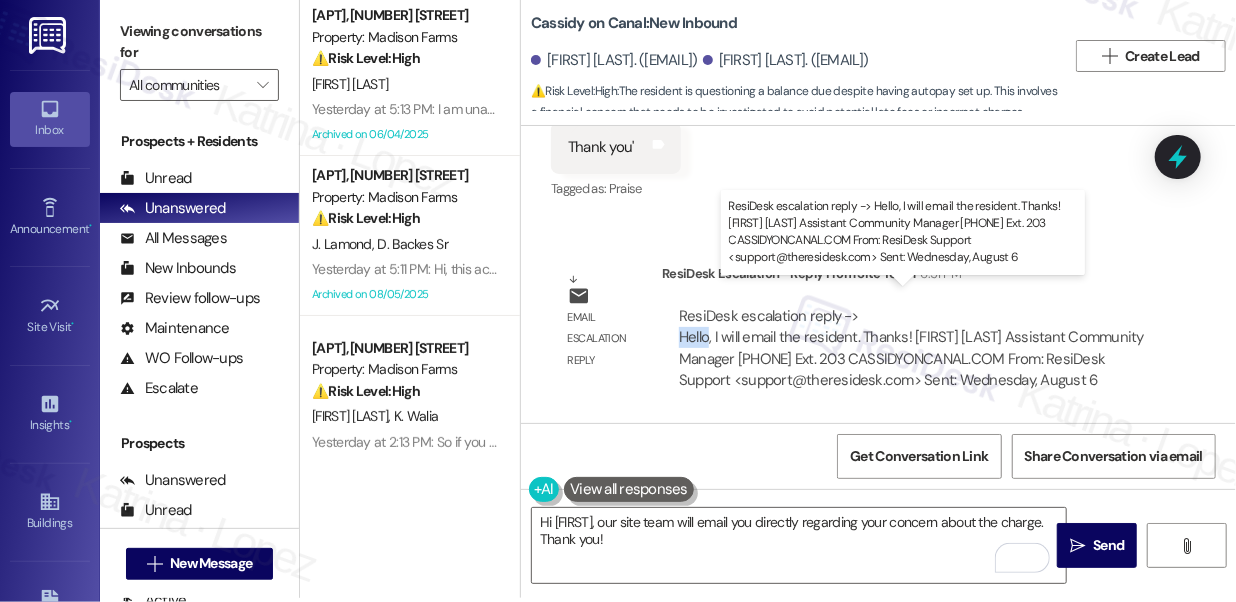 click on "ResiDesk escalation reply ->
Hello, I will email the resident. Thanks! KRISTIN HINTON Assistant Community Manager 312-312-3350 Ext. 203 CASSIDYONCANAL.COM From: ResiDesk Support <support@theresidesk.com> Sent: Wednesday, August 6 ResiDesk escalation reply ->
Hello, I will email the resident. Thanks! KRISTIN HINTON Assistant Community Manager 312-312-3350 Ext. 203 CASSIDYONCANAL.COM From: ResiDesk Support <support@theresidesk.com> Sent: Wednesday, August 6" at bounding box center [911, 348] 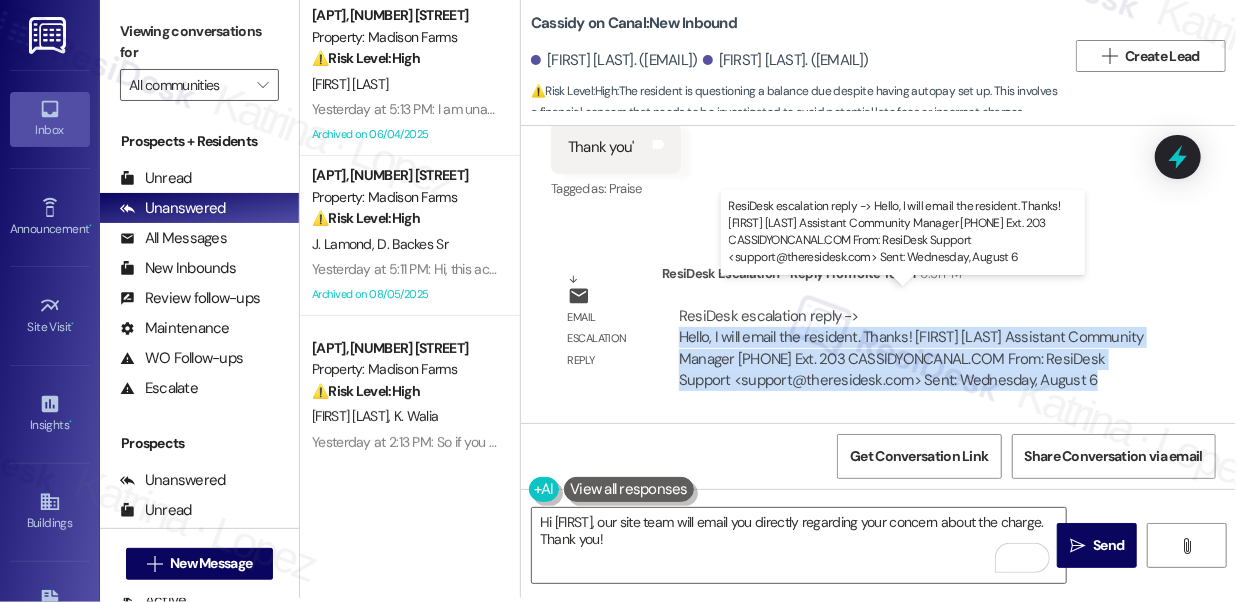 click on "ResiDesk escalation reply ->
Hello, I will email the resident. Thanks! KRISTIN HINTON Assistant Community Manager 312-312-3350 Ext. 203 CASSIDYONCANAL.COM From: ResiDesk Support <support@theresidesk.com> Sent: Wednesday, August 6 ResiDesk escalation reply ->
Hello, I will email the resident. Thanks! KRISTIN HINTON Assistant Community Manager 312-312-3350 Ext. 203 CASSIDYONCANAL.COM From: ResiDesk Support <support@theresidesk.com> Sent: Wednesday, August 6" at bounding box center [911, 348] 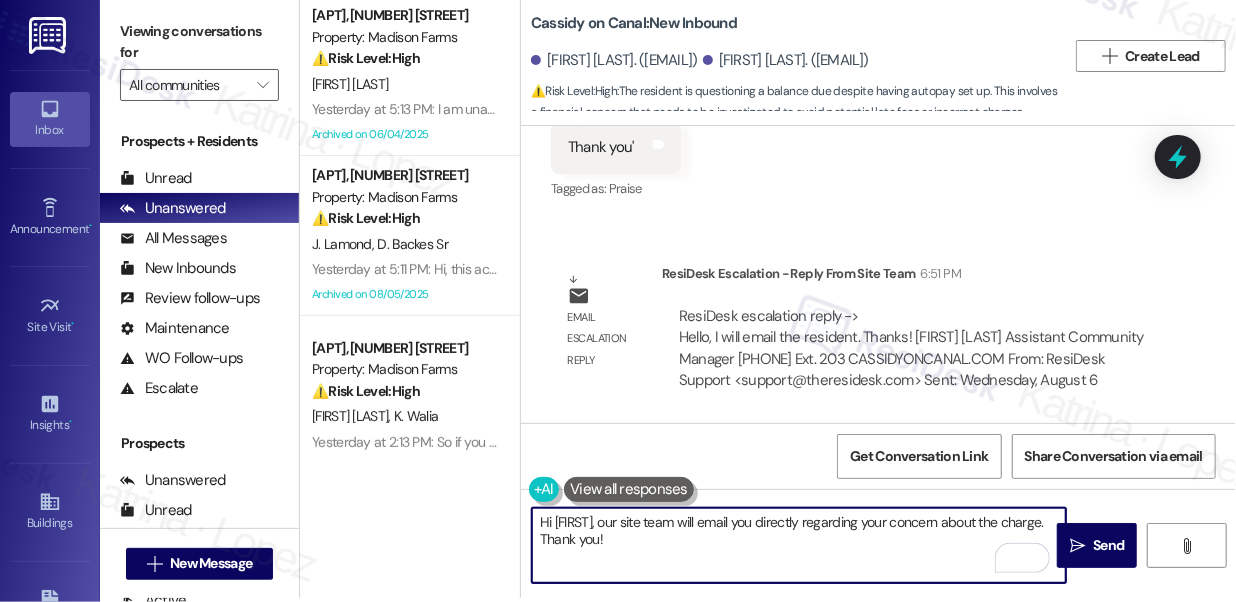 click on "Hi William, our site team will email you directly regarding your concern about the charge. Thank you!" at bounding box center [799, 545] 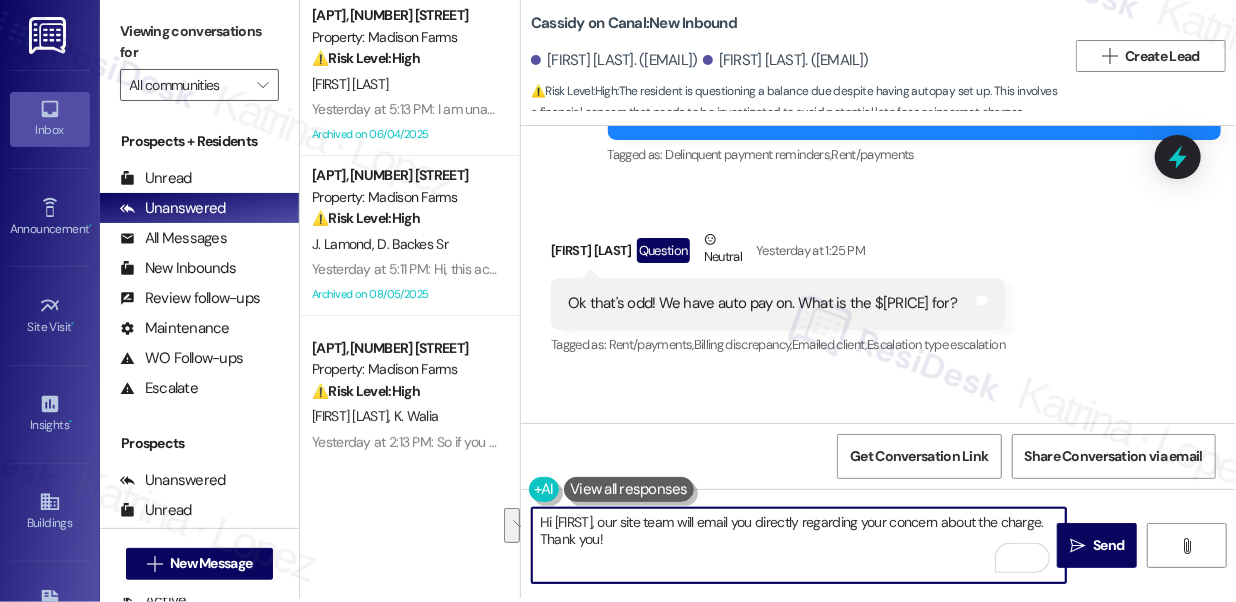 scroll, scrollTop: 5877, scrollLeft: 0, axis: vertical 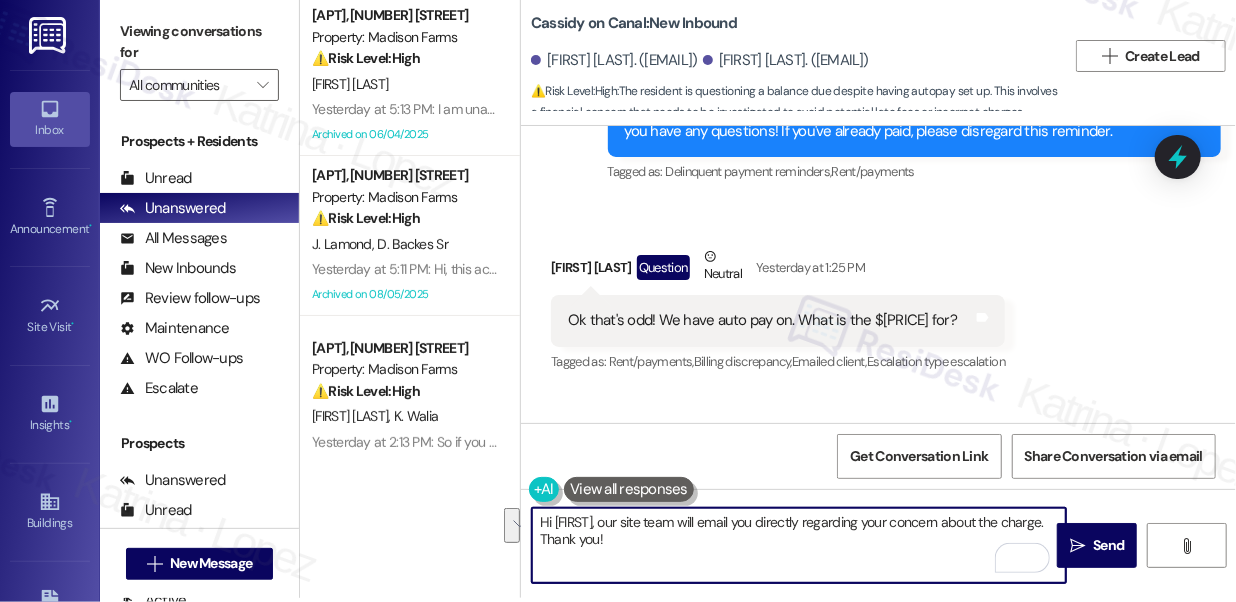 click on "Hi William, our site team will email you directly regarding your concern about the charge. Thank you!" at bounding box center [799, 545] 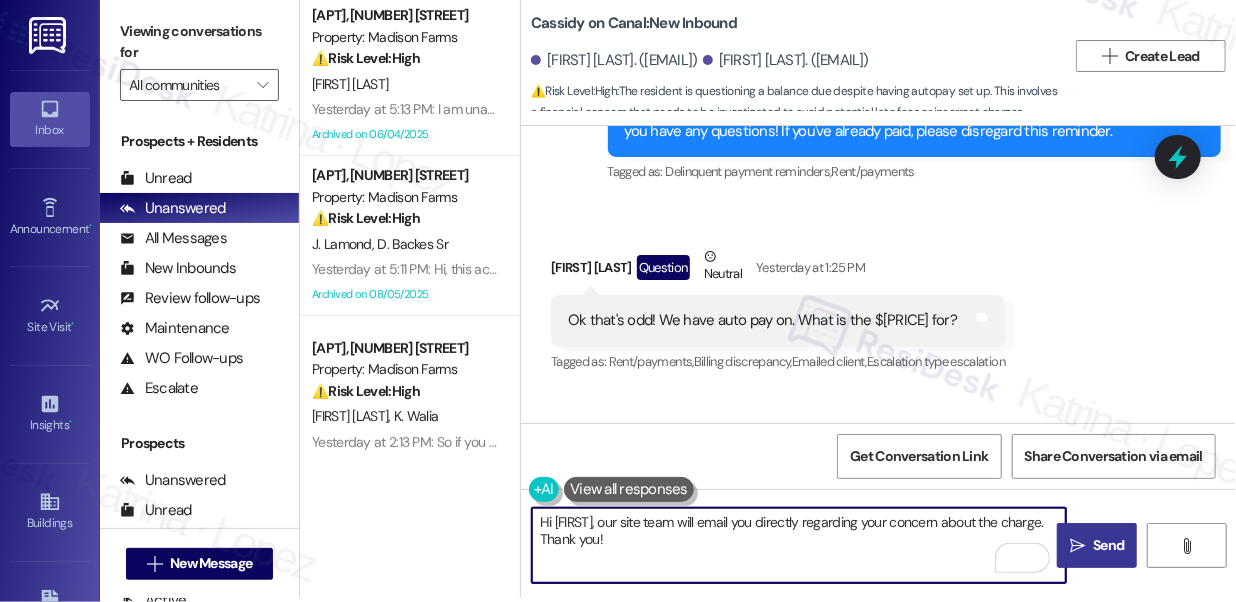click on " Send" at bounding box center (1097, 545) 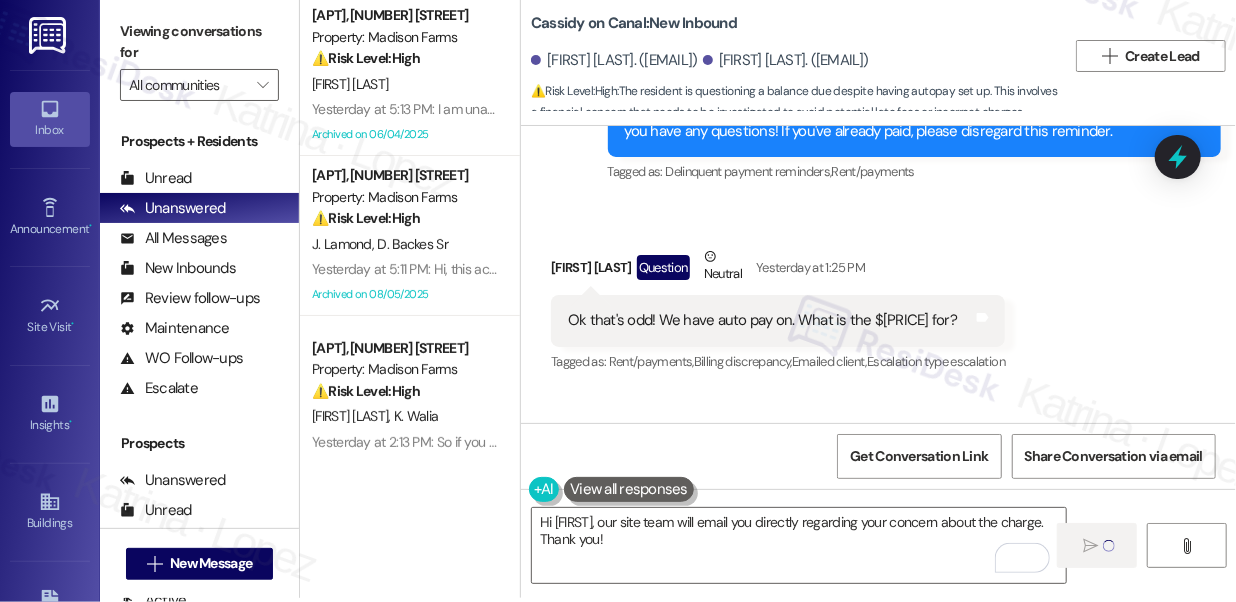 type 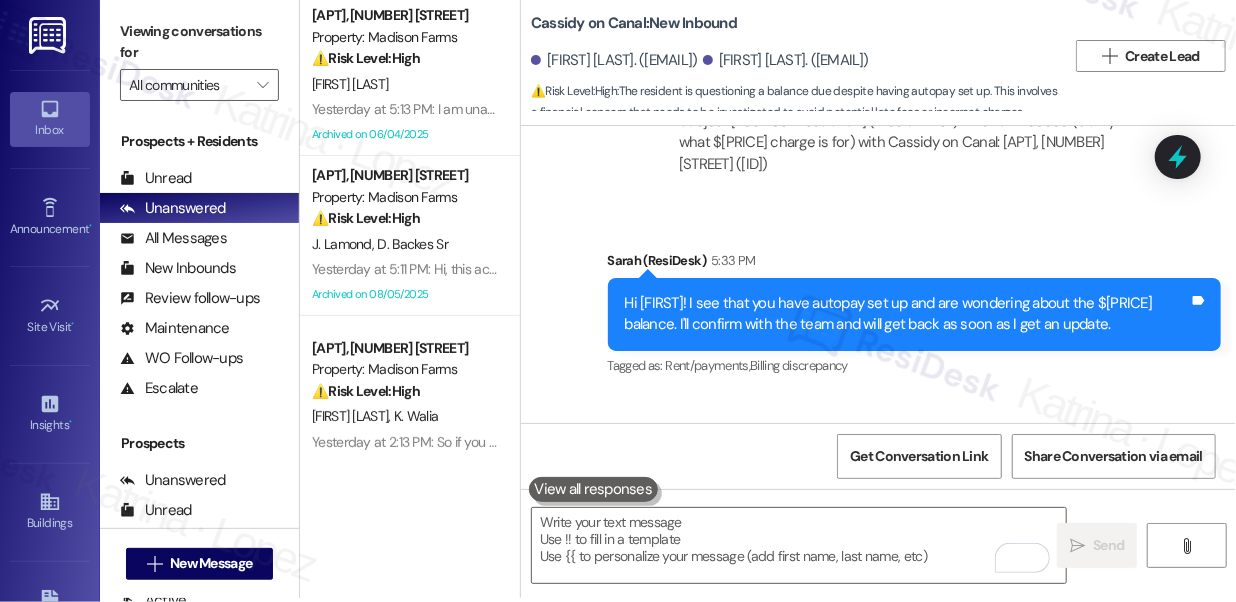 scroll, scrollTop: 6695, scrollLeft: 0, axis: vertical 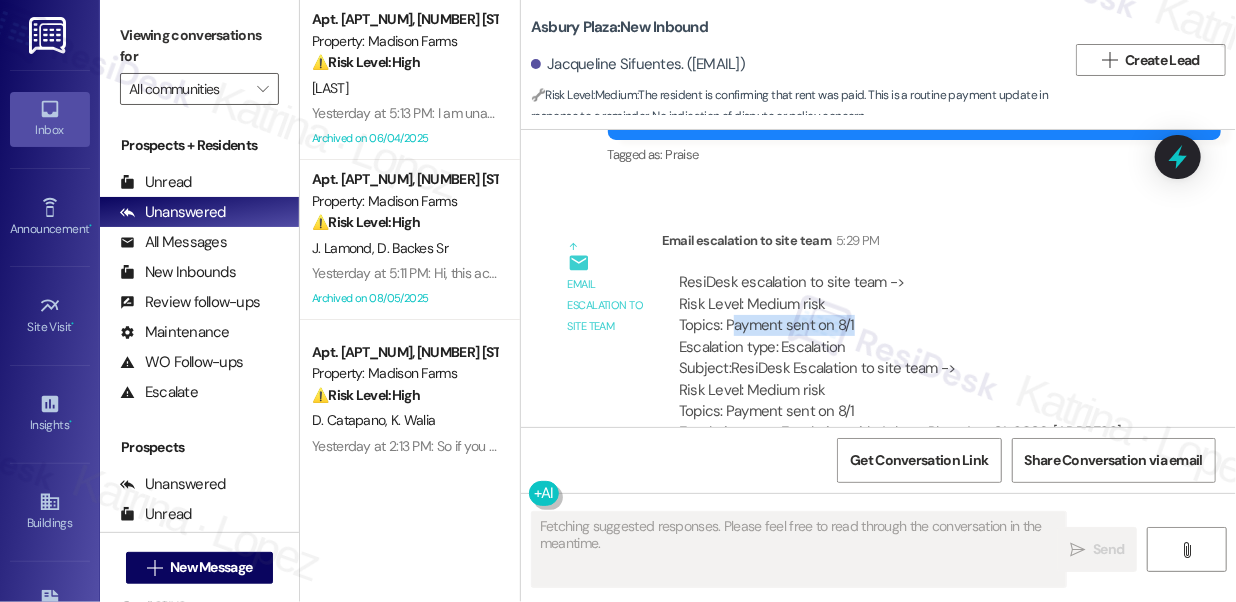 drag, startPoint x: 833, startPoint y: 315, endPoint x: 863, endPoint y: 315, distance: 30 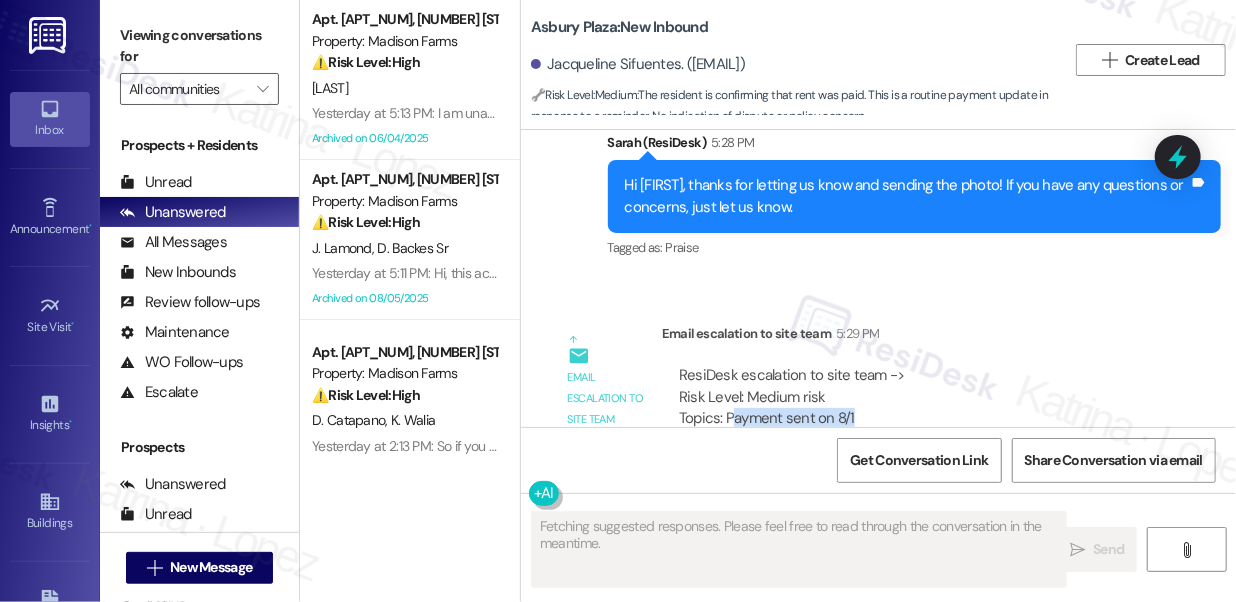 scroll, scrollTop: 15352, scrollLeft: 0, axis: vertical 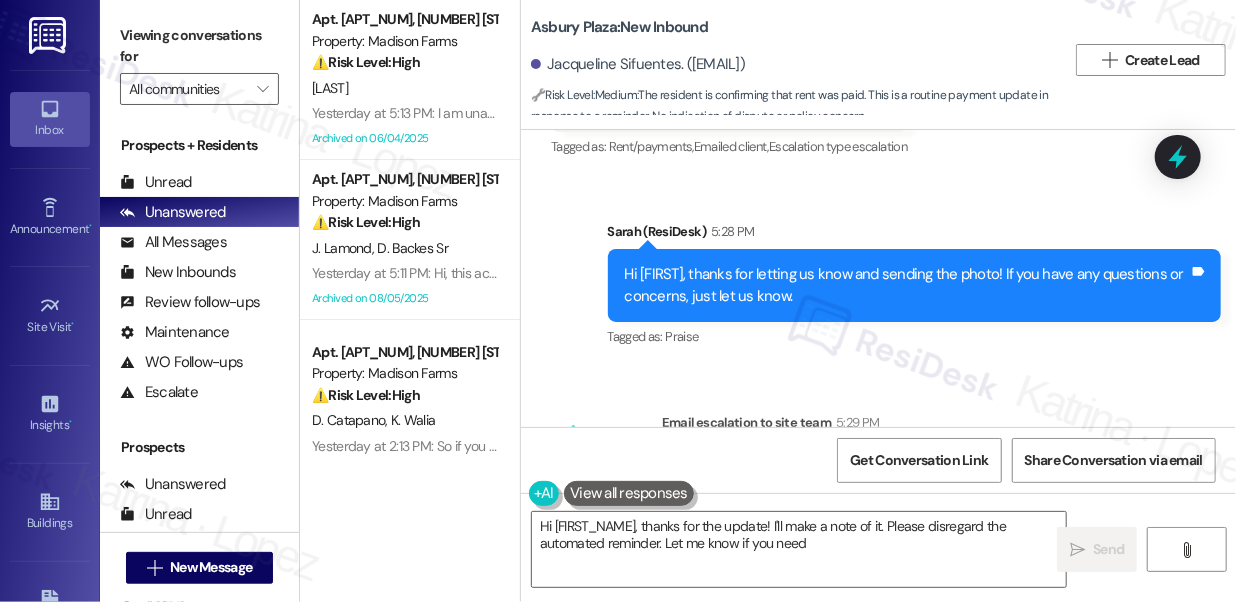 click on "Hi [FIRST], thanks for letting us know and sending the photo! If you have any questions or concerns, just let us know." at bounding box center [907, 285] 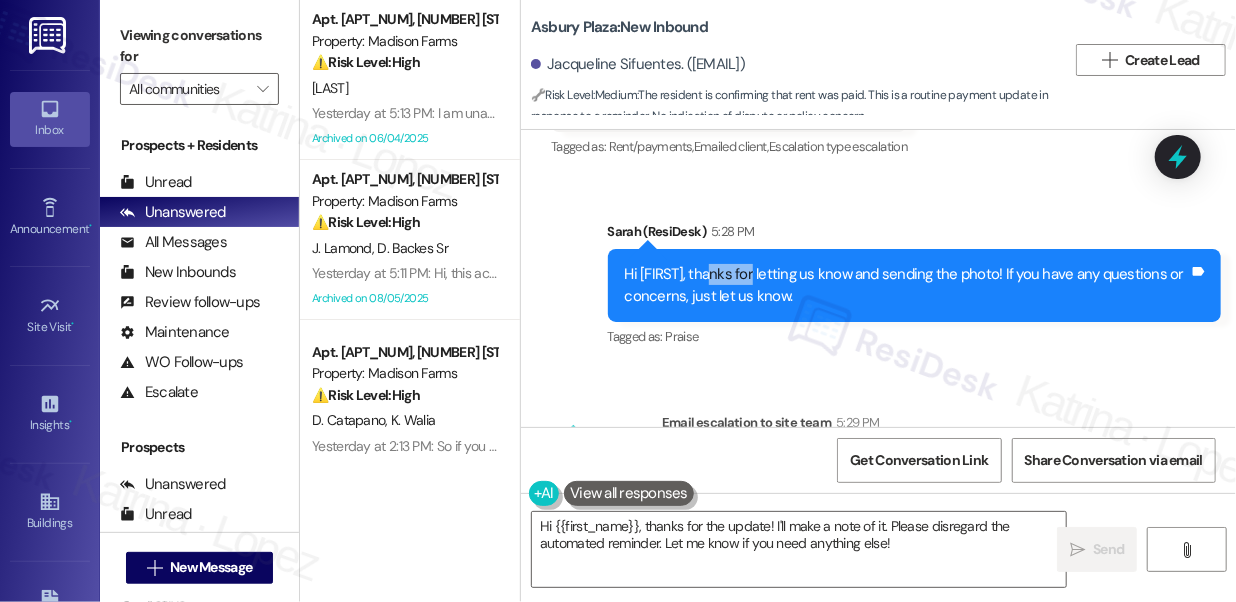 click on "Hi [FIRST], thanks for letting us know and sending the photo! If you have any questions or concerns, just let us know." at bounding box center (907, 285) 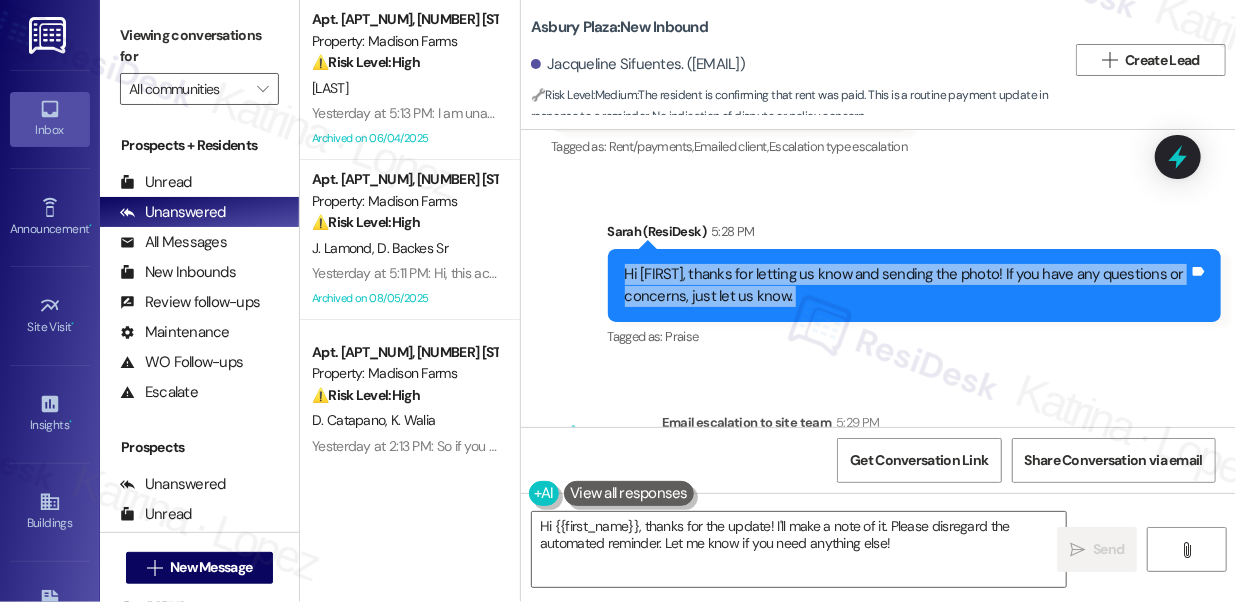 click on "Hi [FIRST], thanks for letting us know and sending the photo! If you have any questions or concerns, just let us know." at bounding box center (907, 285) 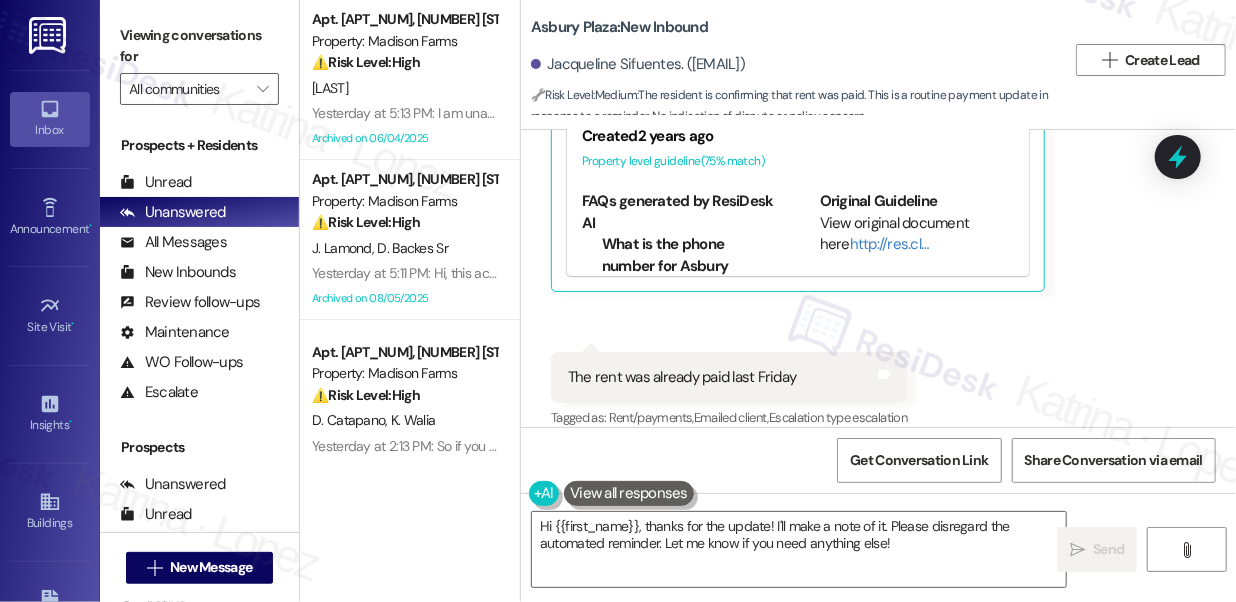 scroll, scrollTop: 15080, scrollLeft: 0, axis: vertical 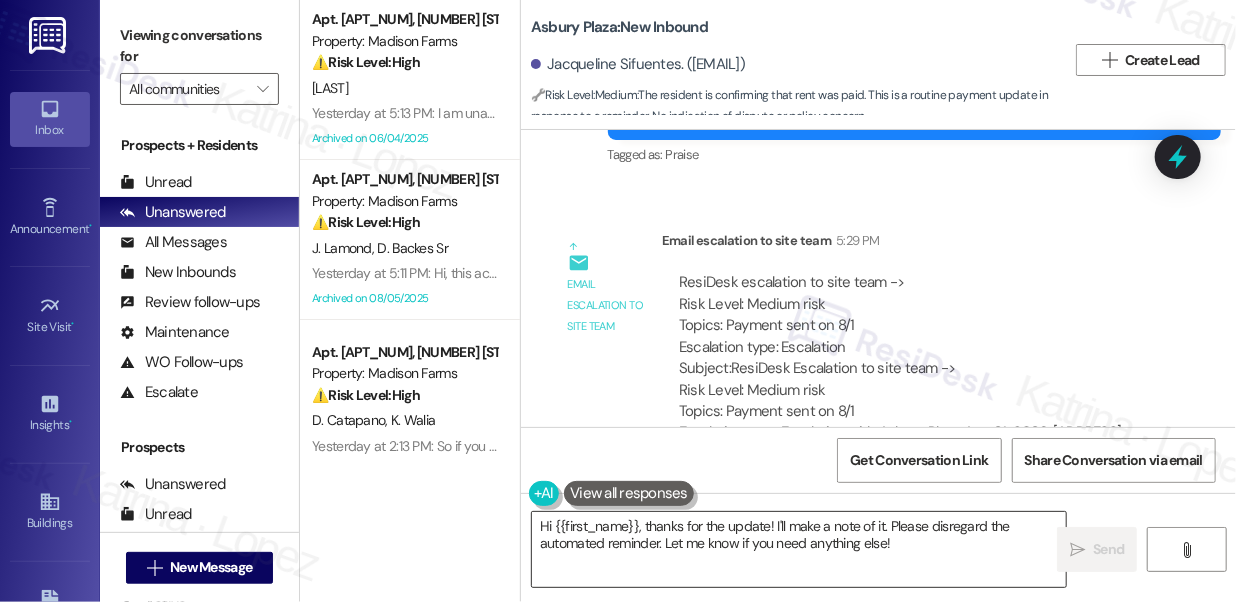 click on "Hi {{first_name}}, thanks for the update! I'll make a note of it. Please disregard the automated reminder. Let me know if you need anything else!" at bounding box center (799, 549) 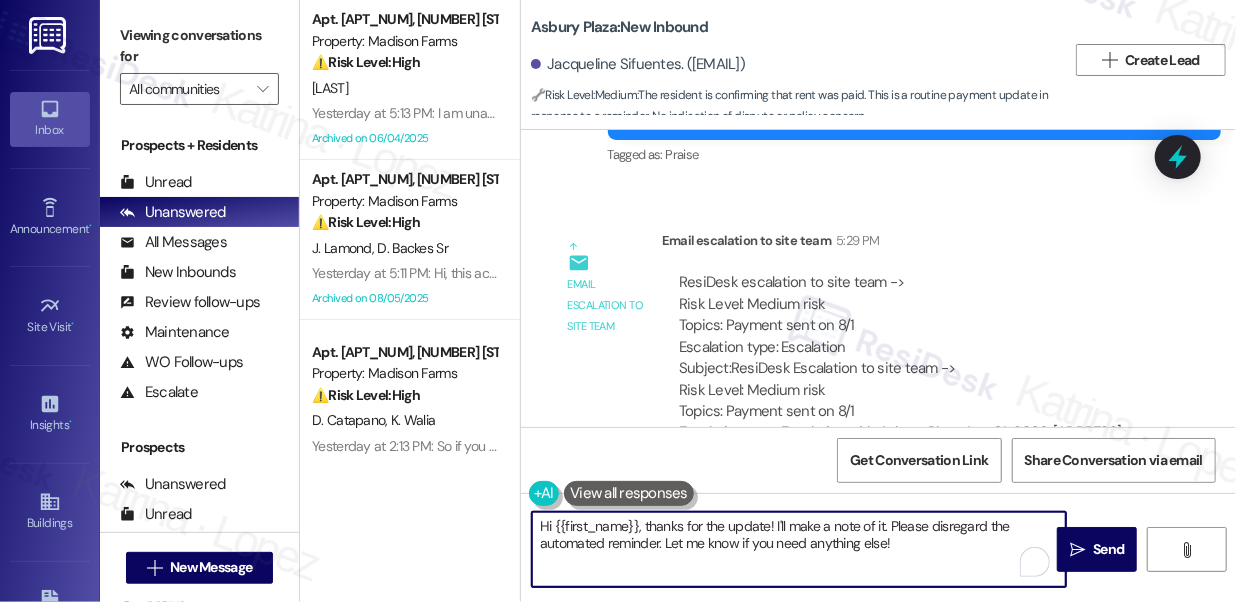 click on "Hi {{first_name}}, thanks for the update! I'll make a note of it. Please disregard the automated reminder. Let me know if you need anything else!" at bounding box center [799, 549] 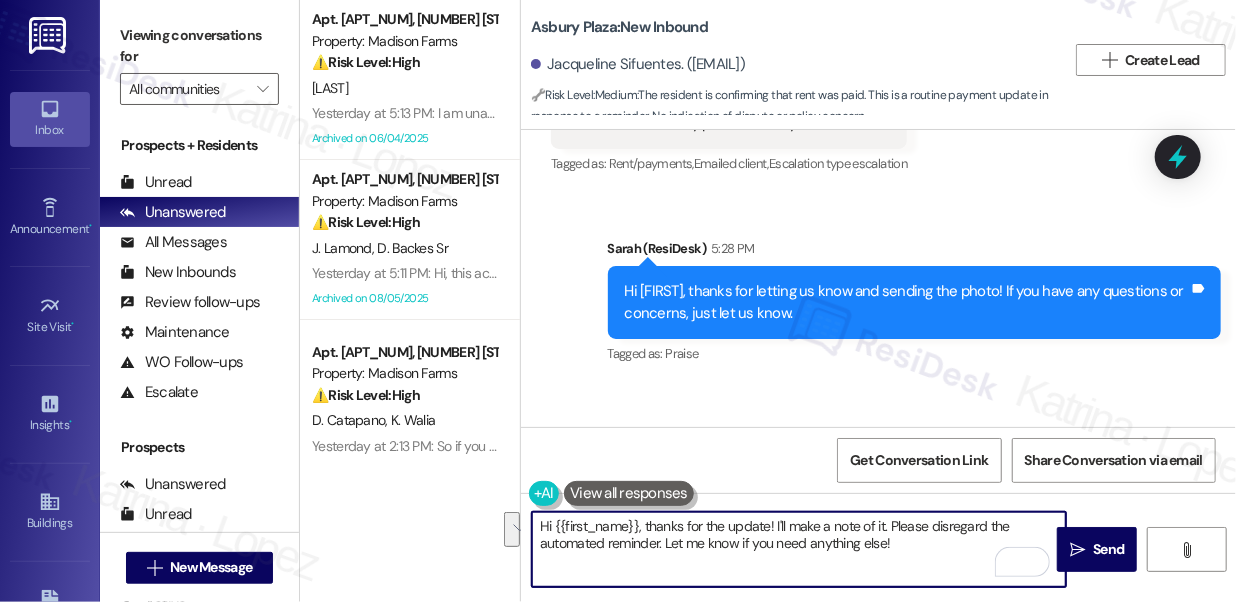 scroll, scrollTop: 15352, scrollLeft: 0, axis: vertical 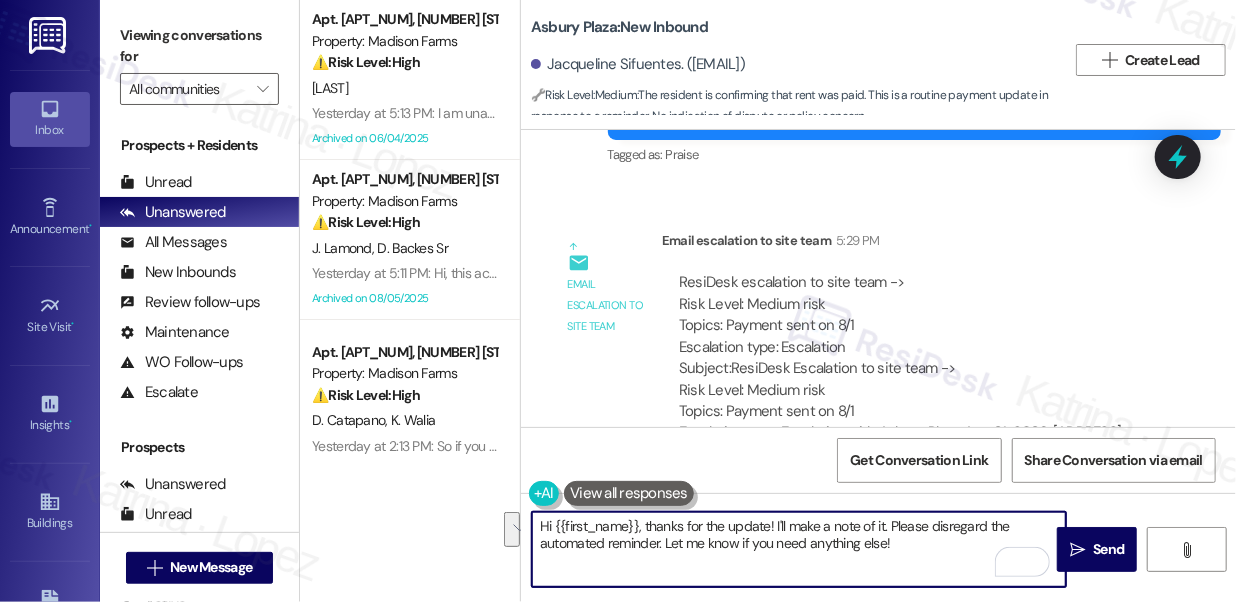 click on "ResiDesk escalation to site team ->
Risk Level: Medium risk
Topics: Payment sent on 8/1
Escalation type: Escalation" at bounding box center (913, 315) 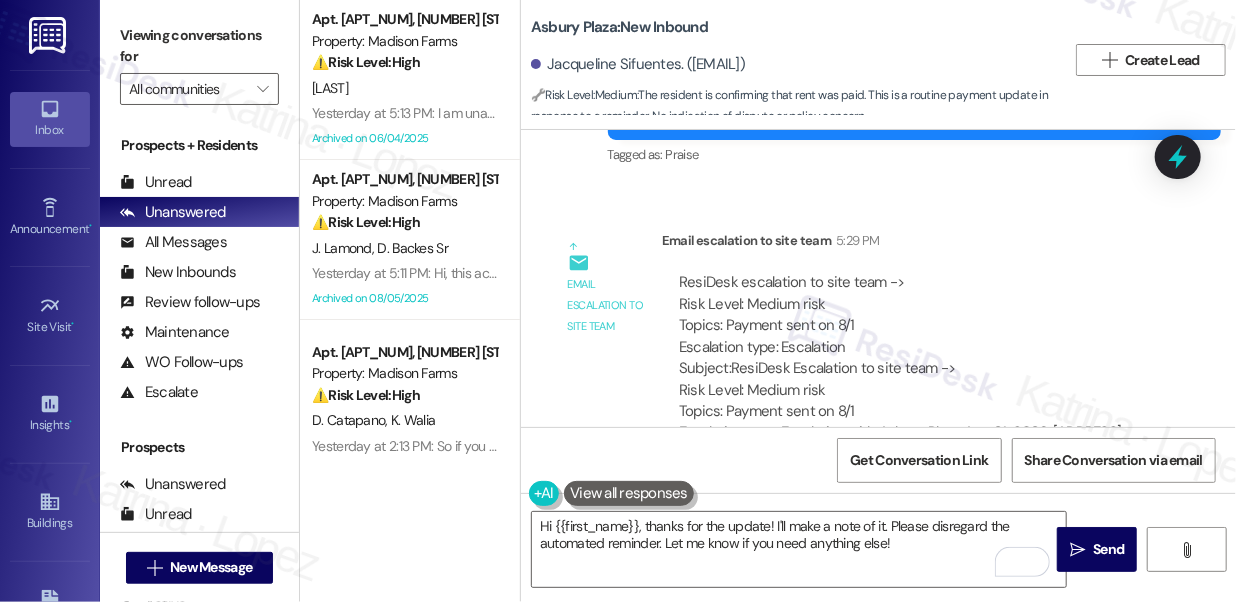 click on "ResiDesk escalation to site team ->
Risk Level: Medium risk
Topics: Payment sent on 8/1
Escalation type: Escalation" at bounding box center [913, 315] 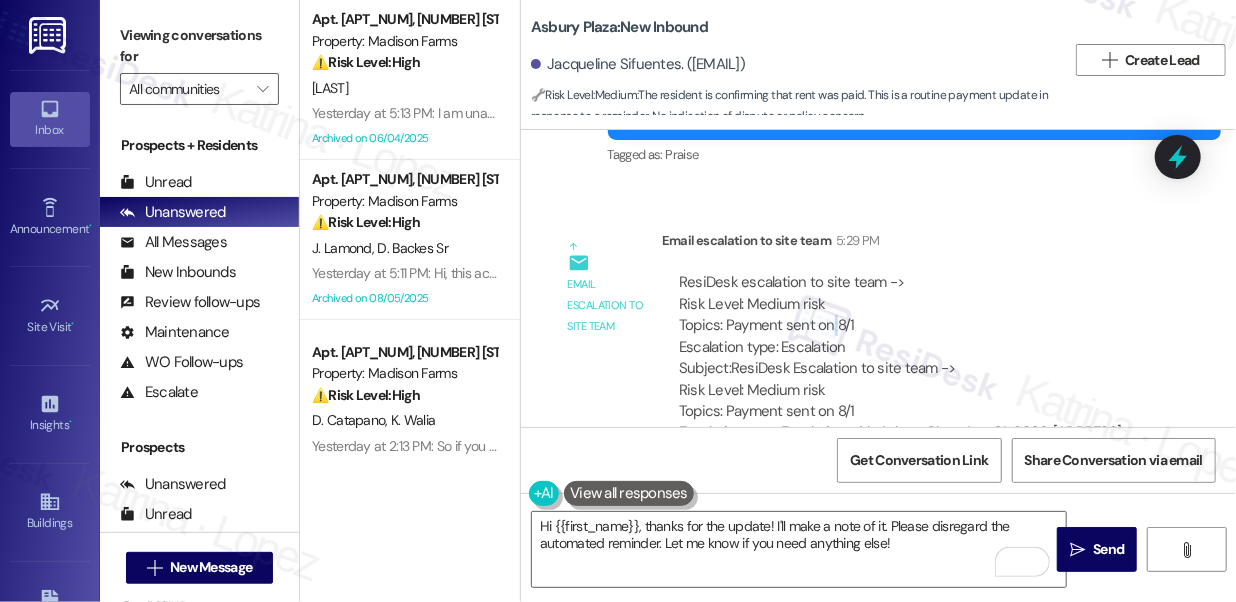 click on "ResiDesk escalation to site team ->
Risk Level: Medium risk
Topics: Payment sent on 8/1
Escalation type: Escalation" at bounding box center (913, 315) 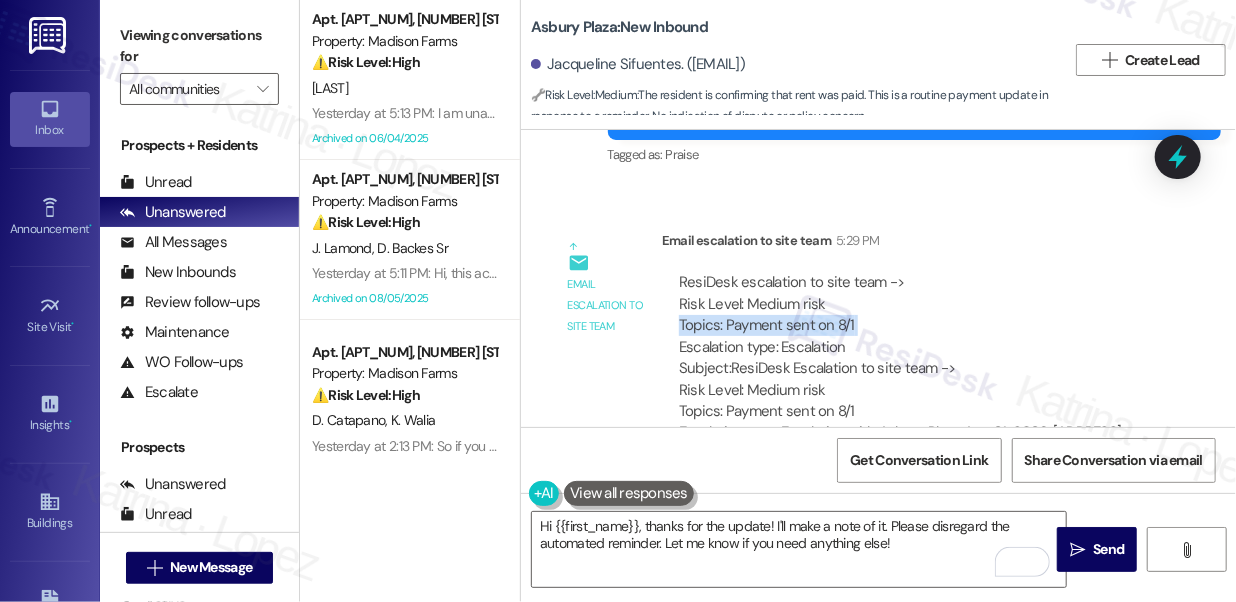 click on "ResiDesk escalation to site team ->
Risk Level: Medium risk
Topics: Payment sent on 8/1
Escalation type: Escalation" at bounding box center [913, 315] 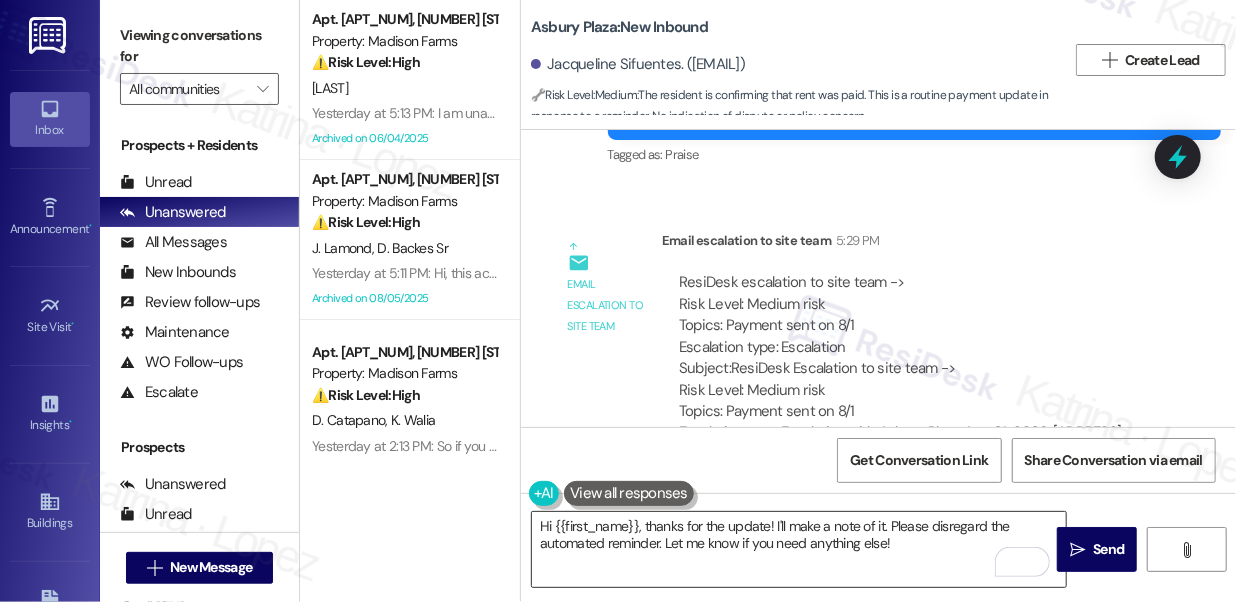 click on "Hi {{first_name}}, thanks for the update! I'll make a note of it. Please disregard the automated reminder. Let me know if you need anything else!" at bounding box center [799, 549] 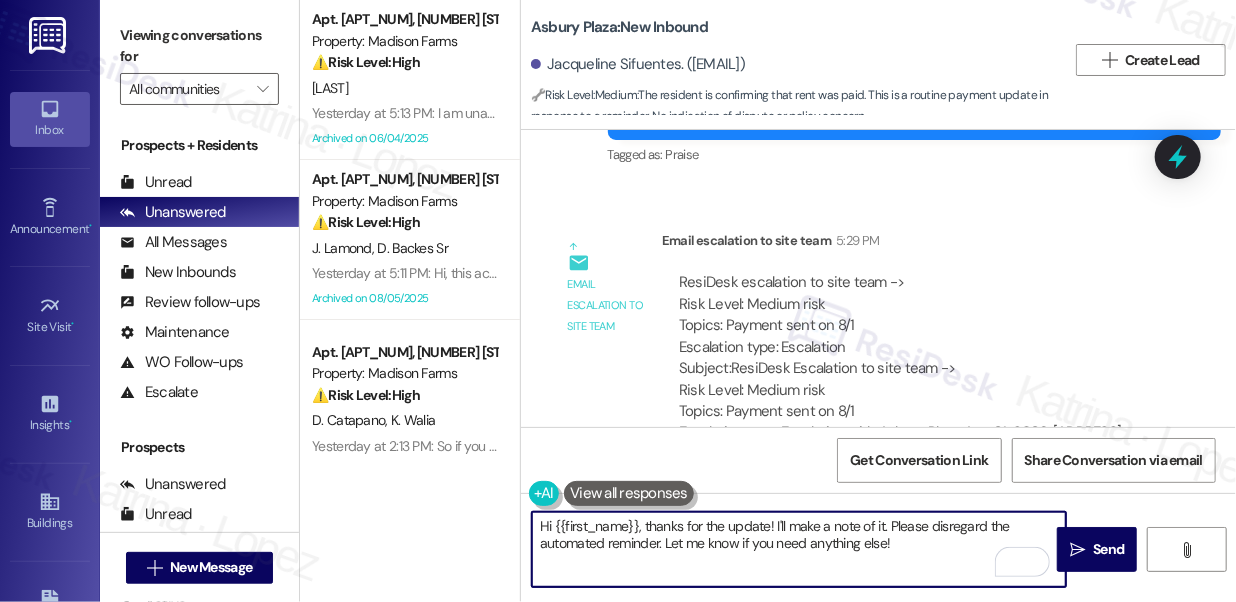 click on "Hi {{first_name}}, thanks for the update! I'll make a note of it. Please disregard the automated reminder. Let me know if you need anything else!" at bounding box center [799, 549] 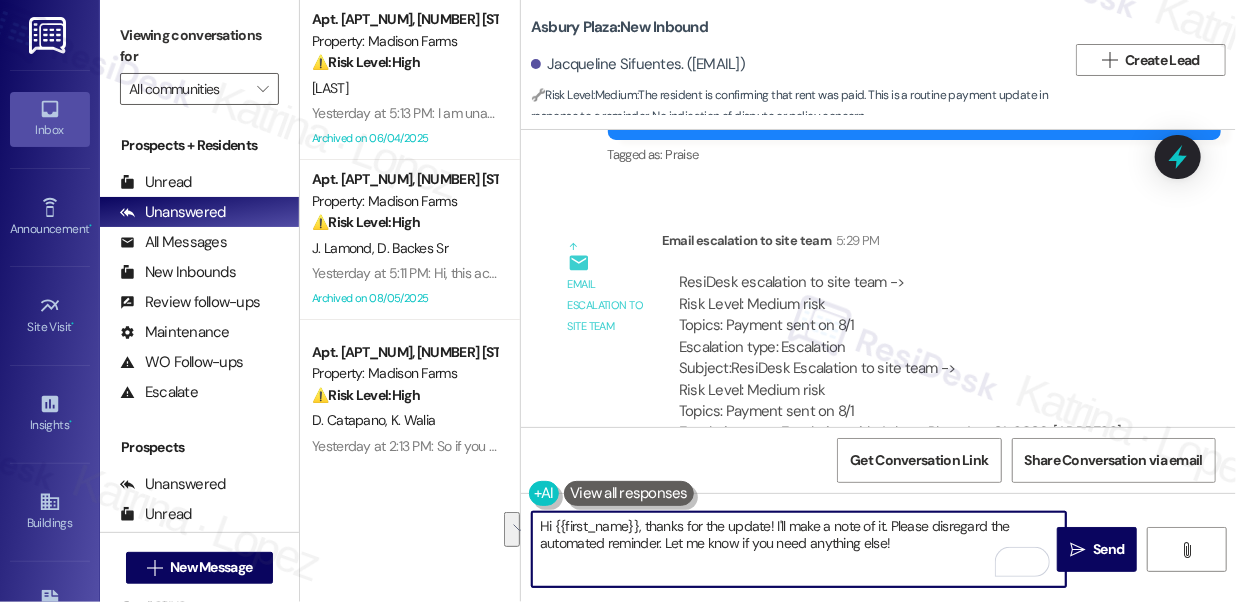 drag, startPoint x: 935, startPoint y: 543, endPoint x: 645, endPoint y: 524, distance: 290.62173 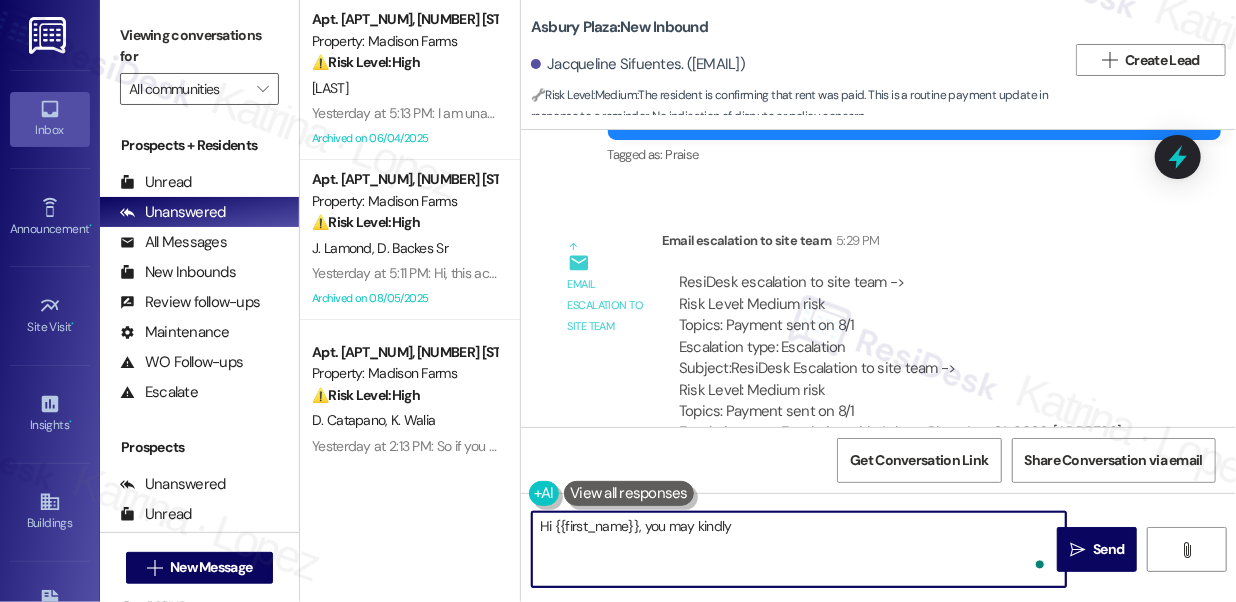 paste on "she can disregard the message. It's an automated reminder." 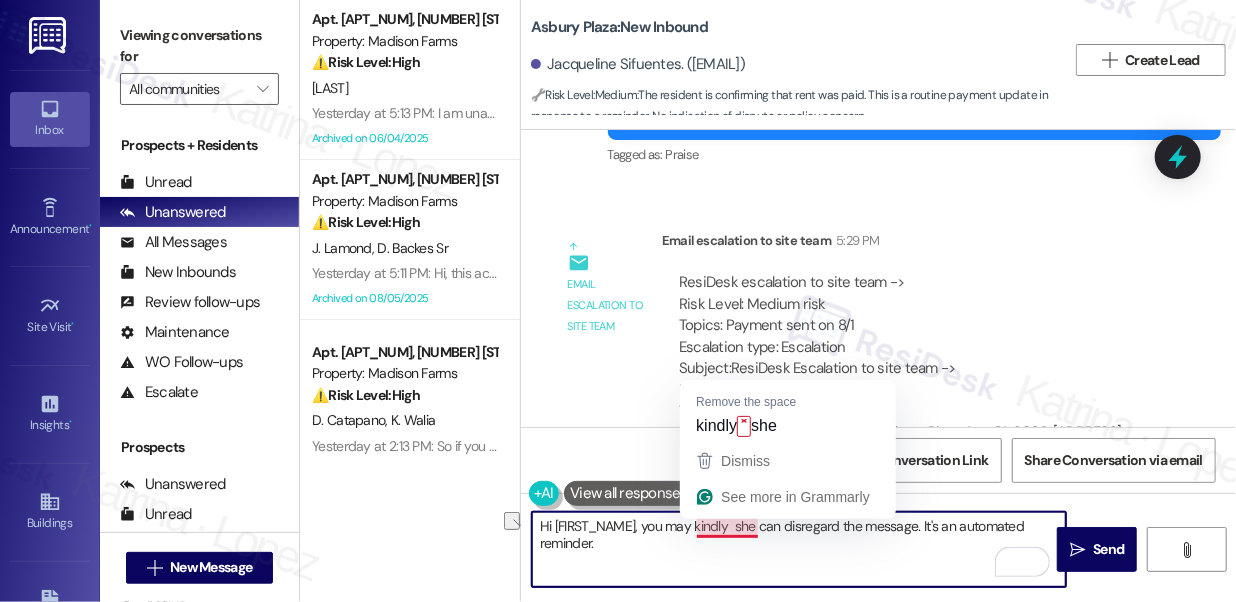 drag, startPoint x: 786, startPoint y: 524, endPoint x: 736, endPoint y: 524, distance: 50 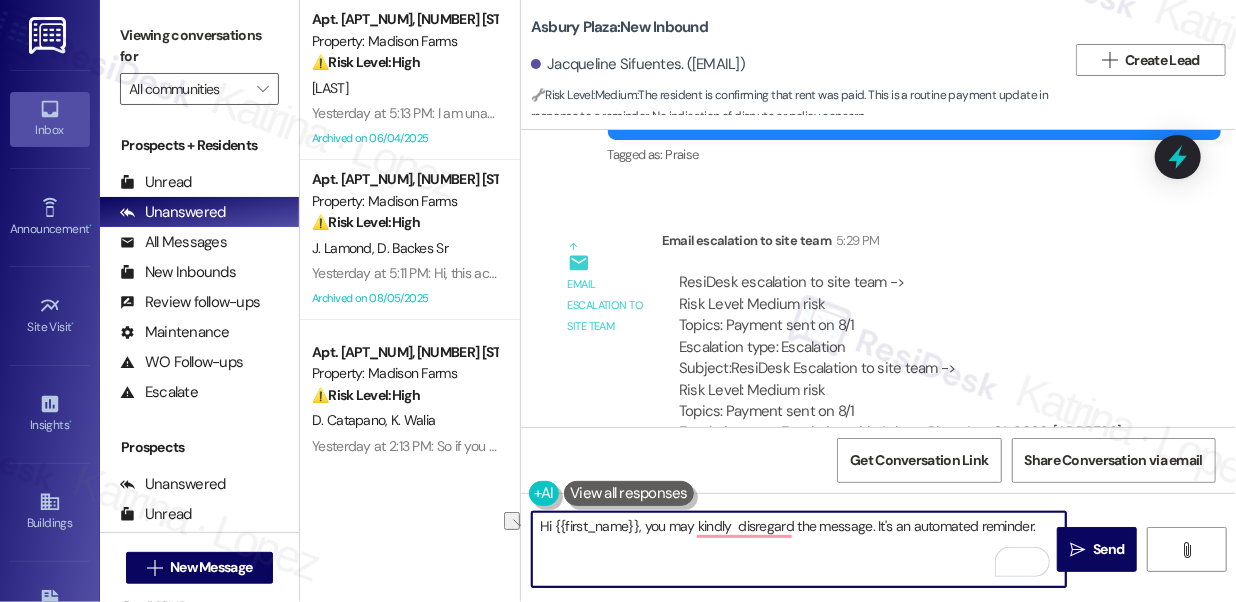 drag, startPoint x: 692, startPoint y: 525, endPoint x: 645, endPoint y: 525, distance: 47 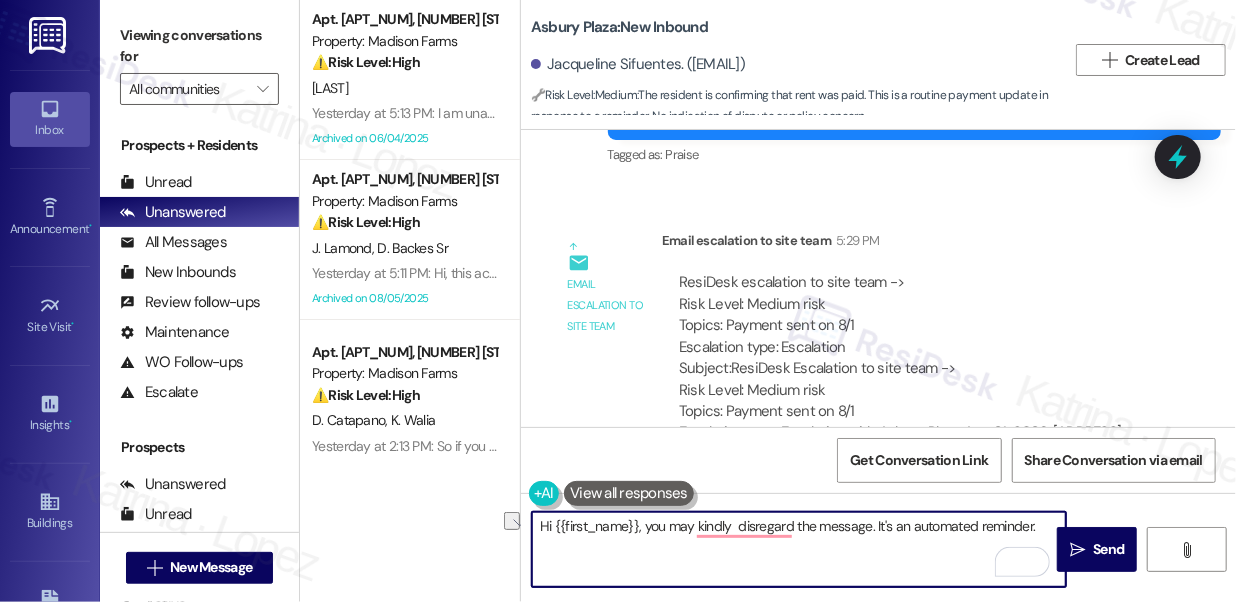 click on "Hi {{first_name}}, you may kindly  disregard the message. It's an automated reminder." at bounding box center [799, 549] 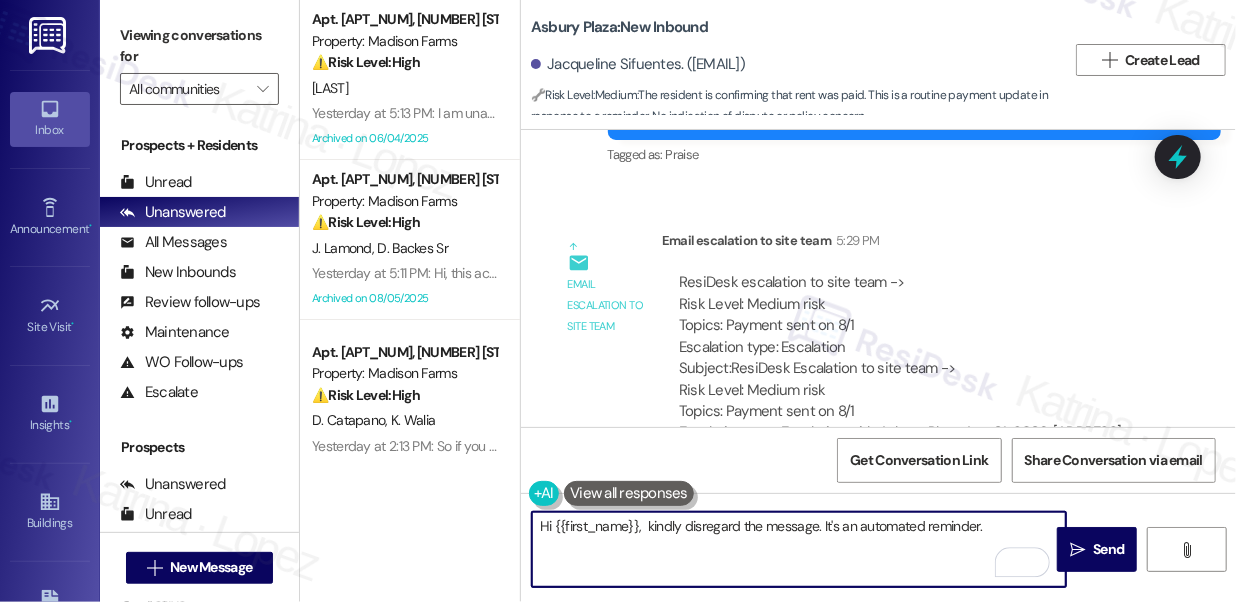 click on "Hi {{first_name}},  kindly disregard the message. It's an automated reminder." at bounding box center (799, 549) 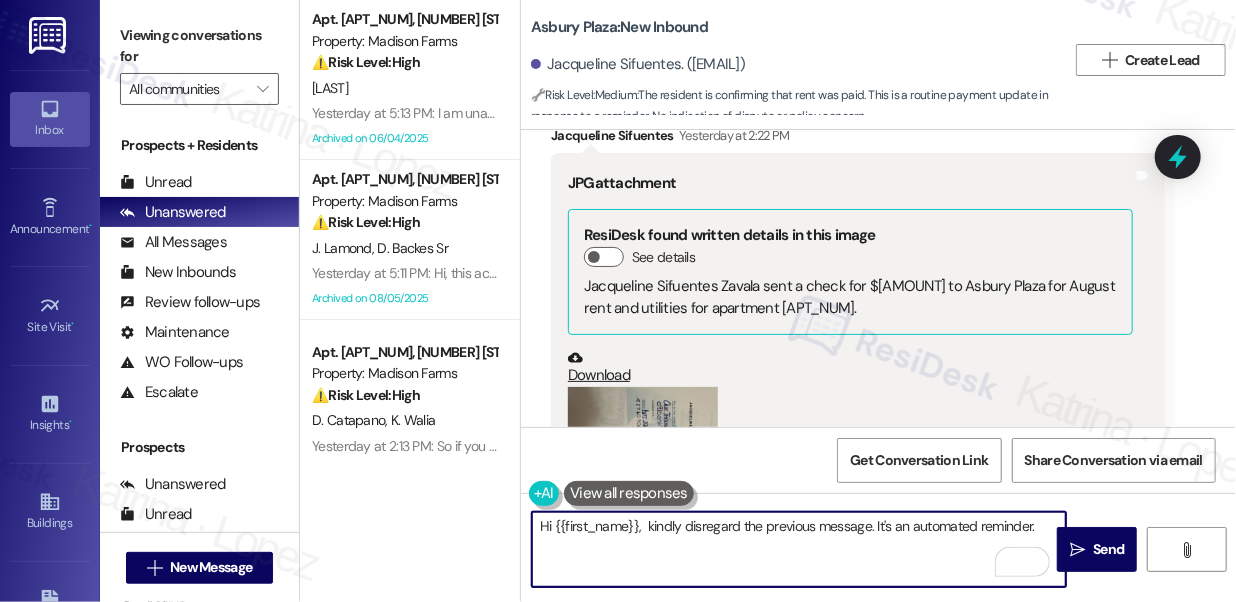 scroll, scrollTop: 14170, scrollLeft: 0, axis: vertical 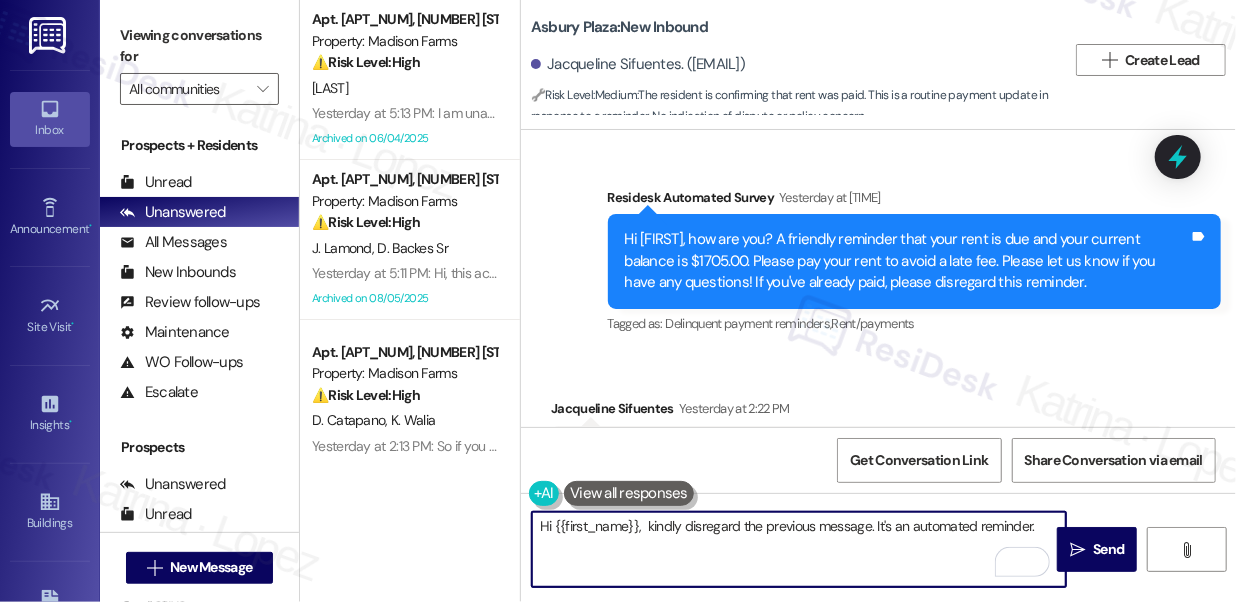 click on "Hi {{first_name}},  kindly disregard the previous message. It's an automated reminder." at bounding box center [799, 549] 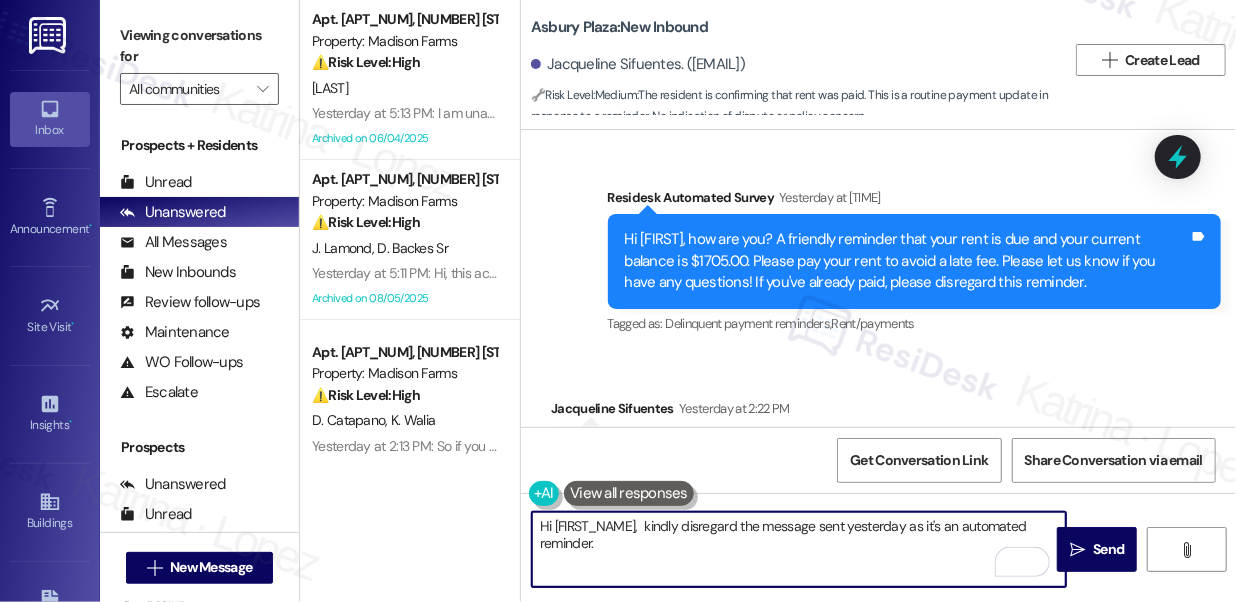 click on "Hi [FIRST_NAME],  kindly disregard the message sent yesterday as it's an automated reminder." at bounding box center (799, 549) 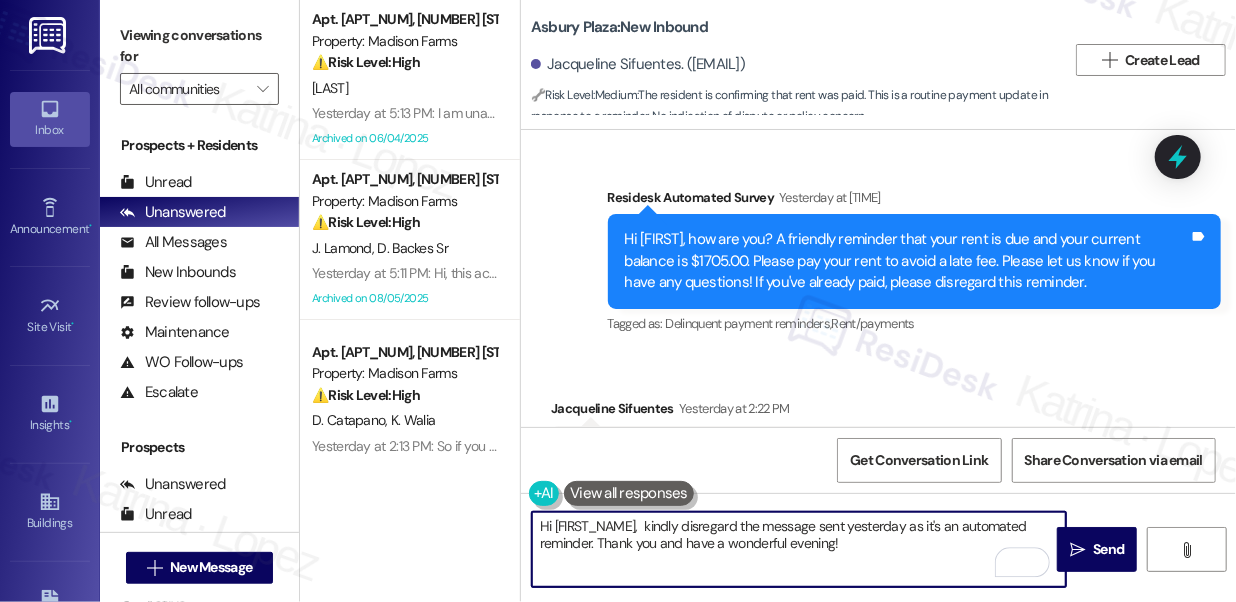 drag, startPoint x: 641, startPoint y: 529, endPoint x: 655, endPoint y: 527, distance: 14.142136 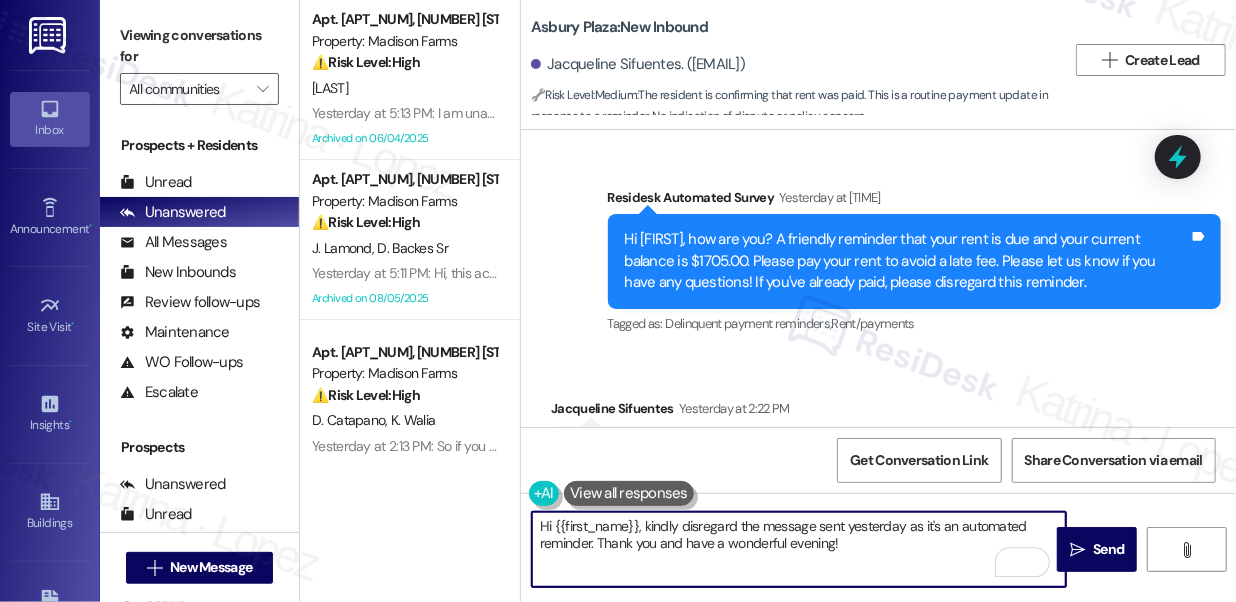 click on "Hi {{first_name}}, kindly disregard the message sent yesterday as it's an automated reminder. Thank you and have a wonderful evening!" at bounding box center [799, 549] 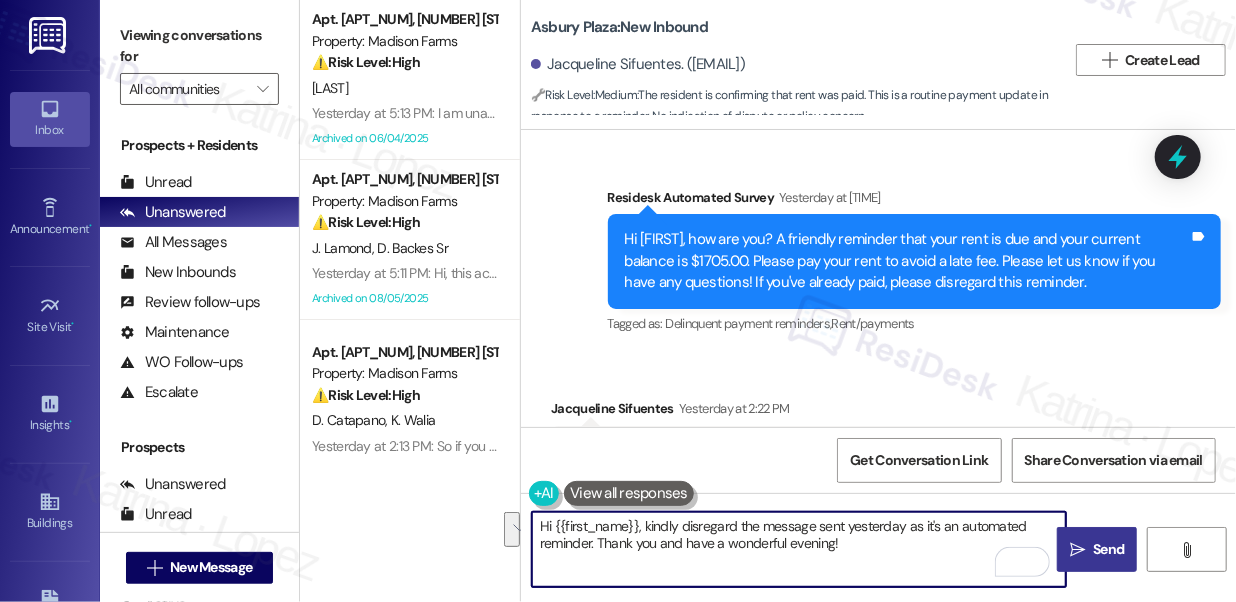 click on "Send" at bounding box center (1108, 549) 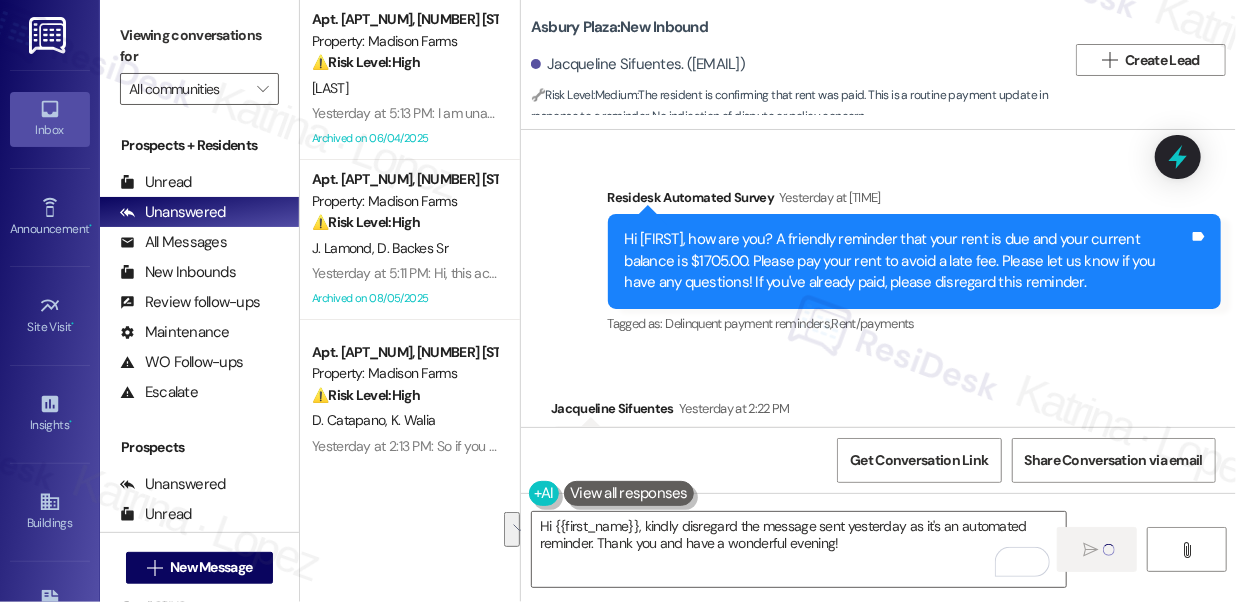 type 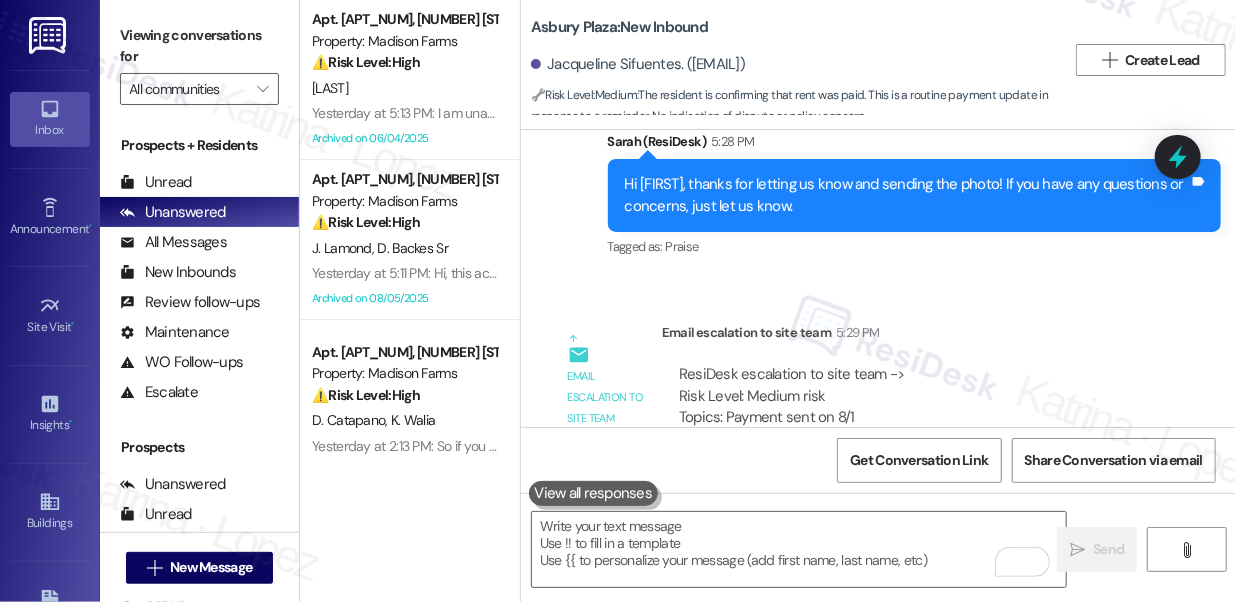 scroll, scrollTop: 15534, scrollLeft: 0, axis: vertical 